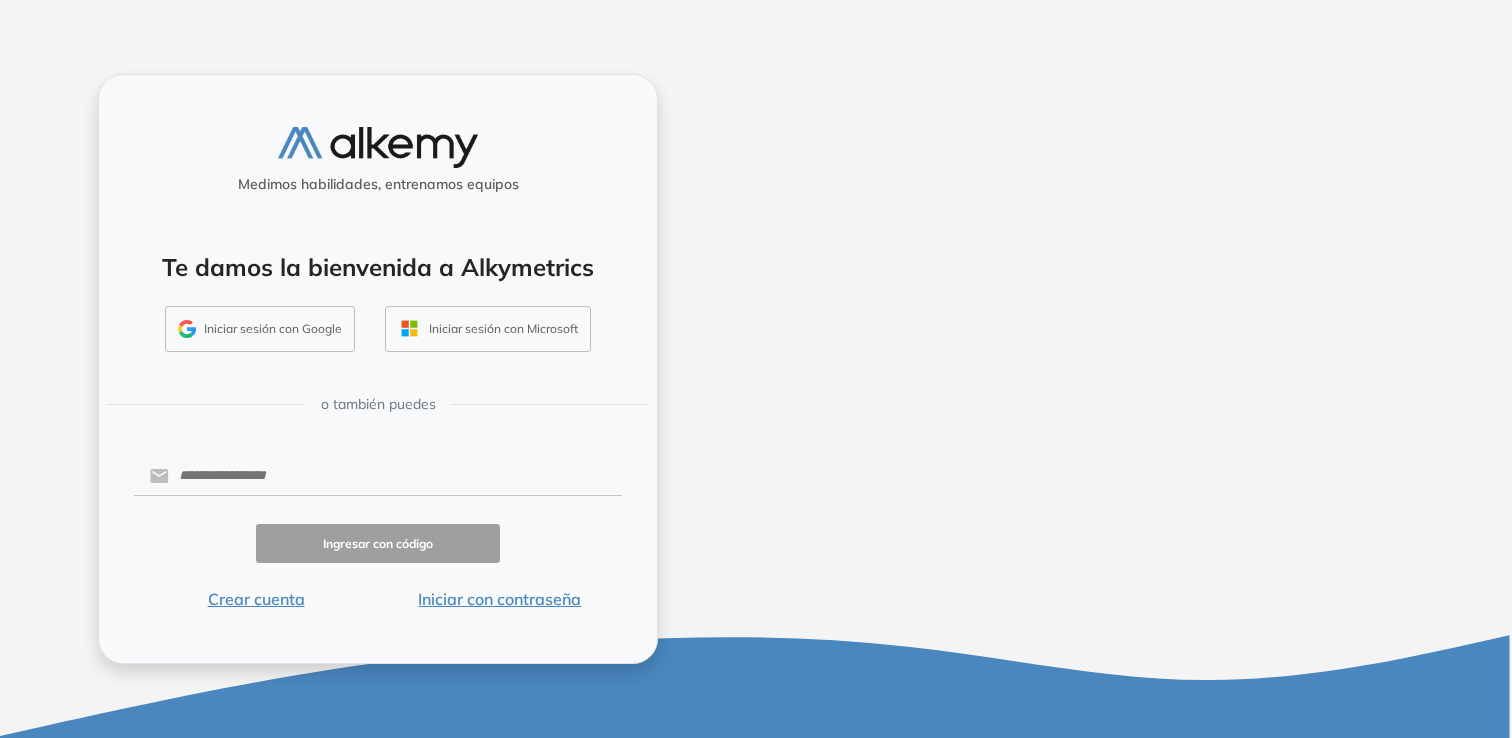 scroll, scrollTop: 0, scrollLeft: 0, axis: both 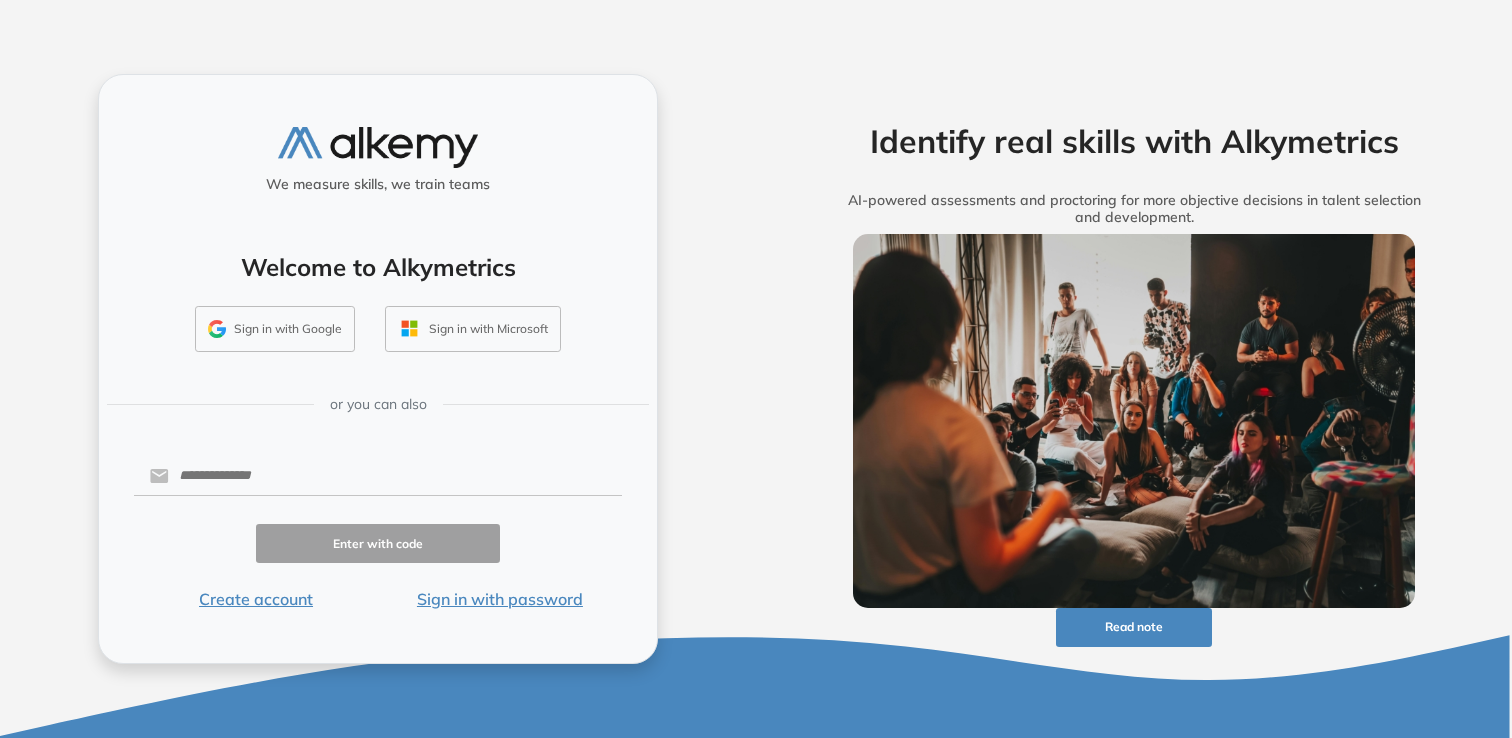 click on "Sign in with Google" at bounding box center (275, 329) 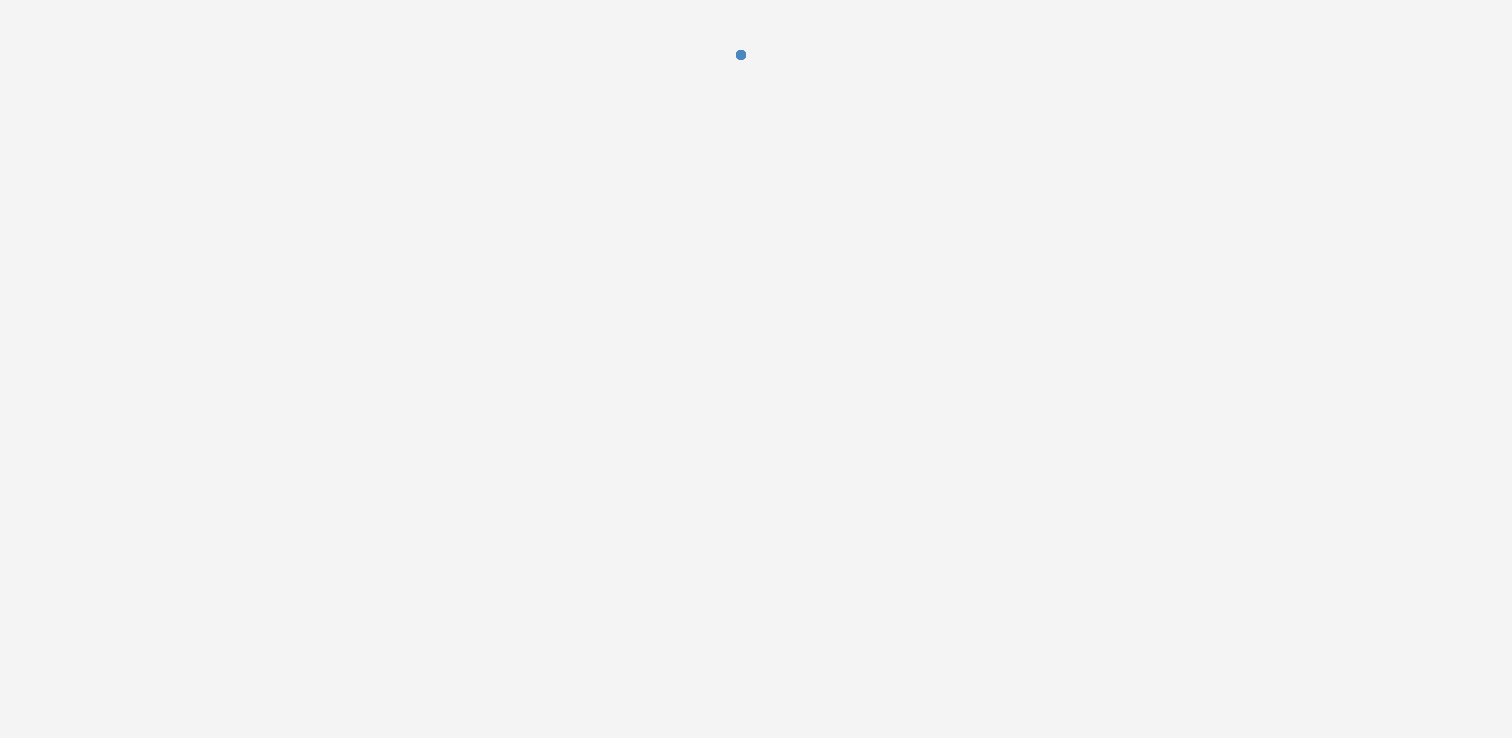 scroll, scrollTop: 0, scrollLeft: 0, axis: both 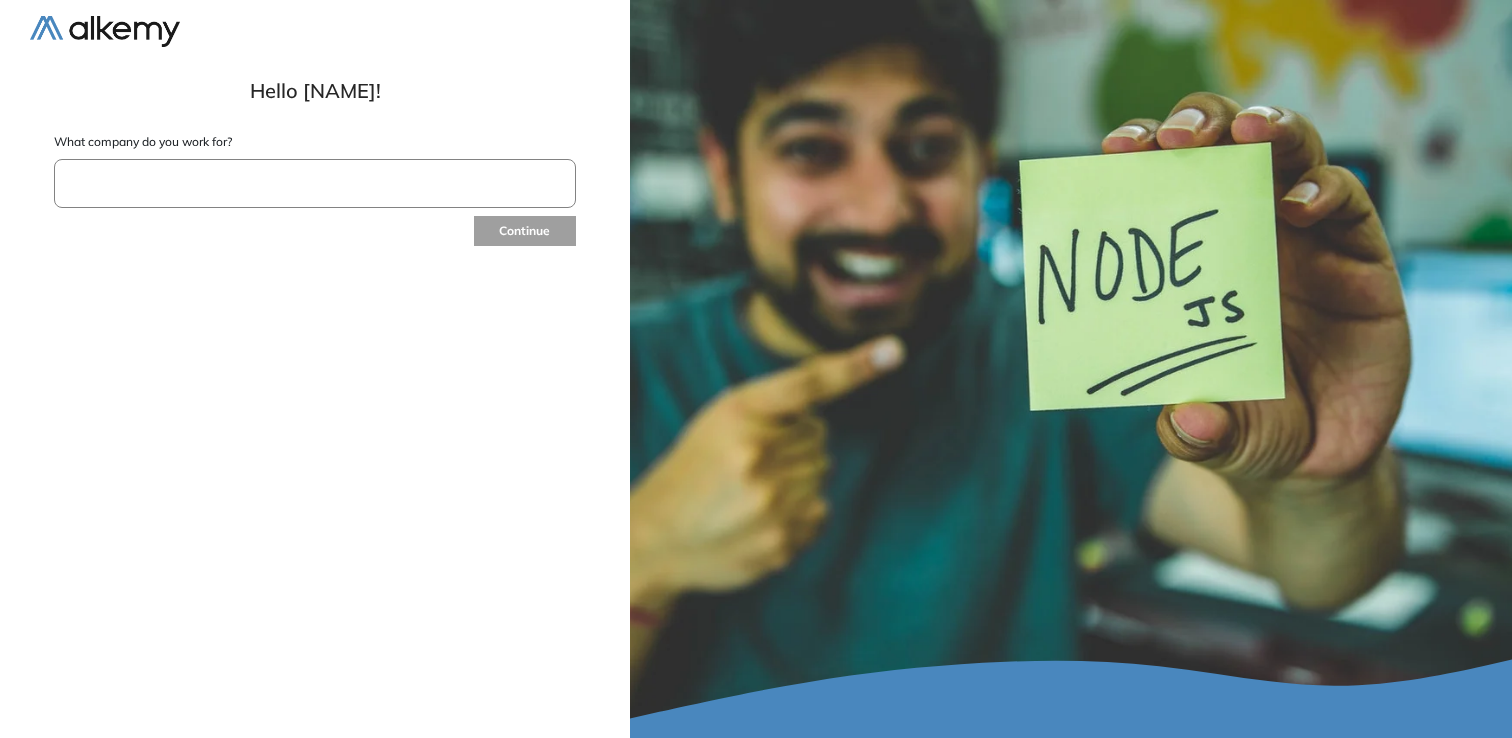 click at bounding box center (315, 183) 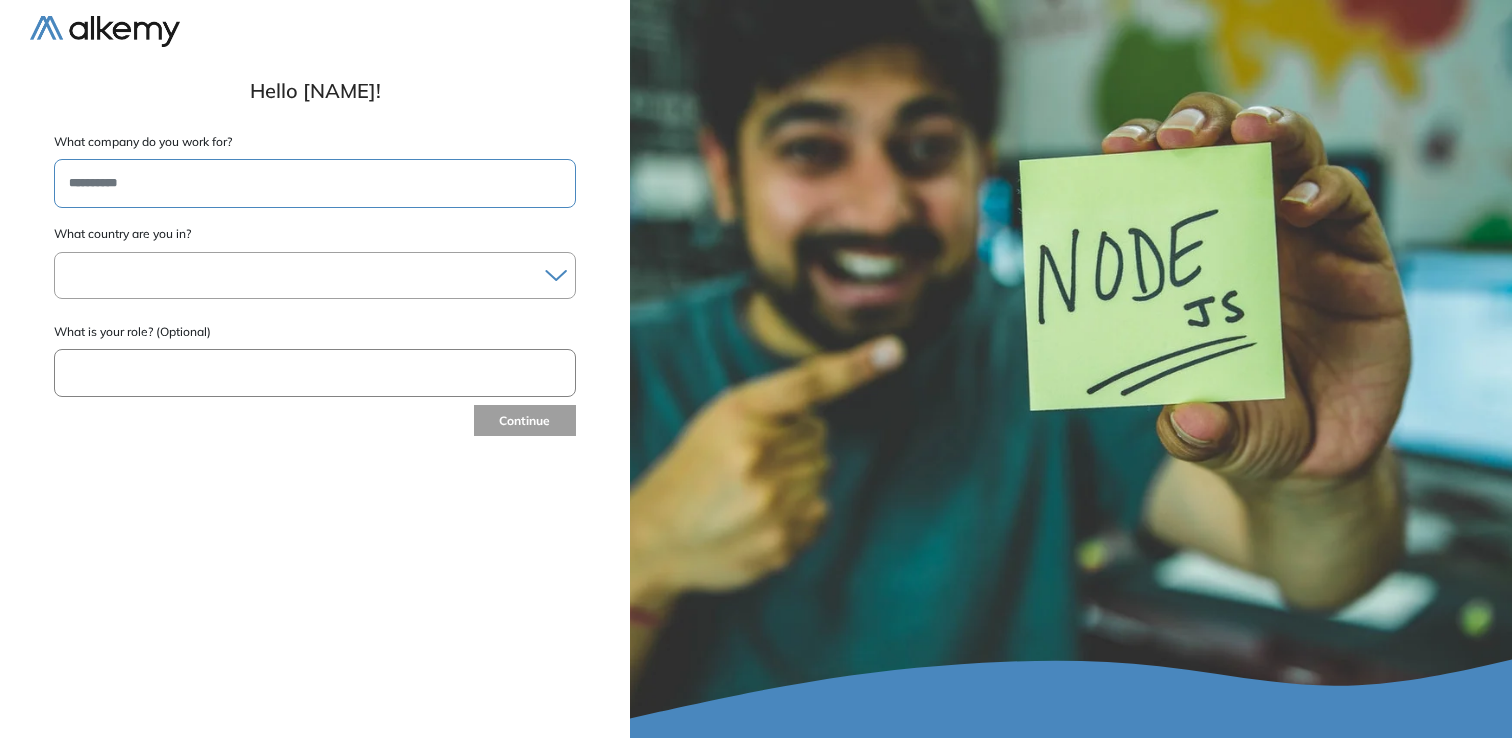 type on "**********" 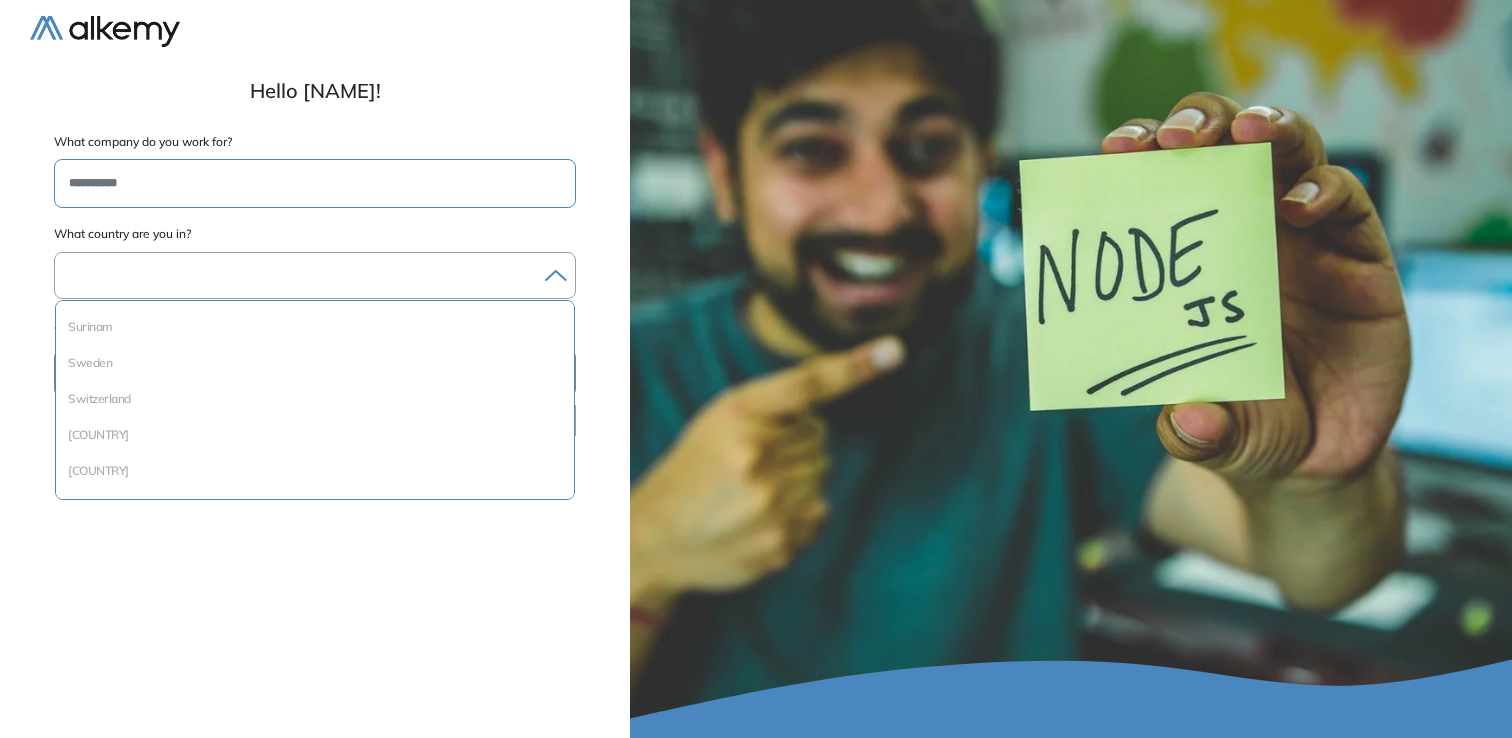 scroll, scrollTop: 2625, scrollLeft: 0, axis: vertical 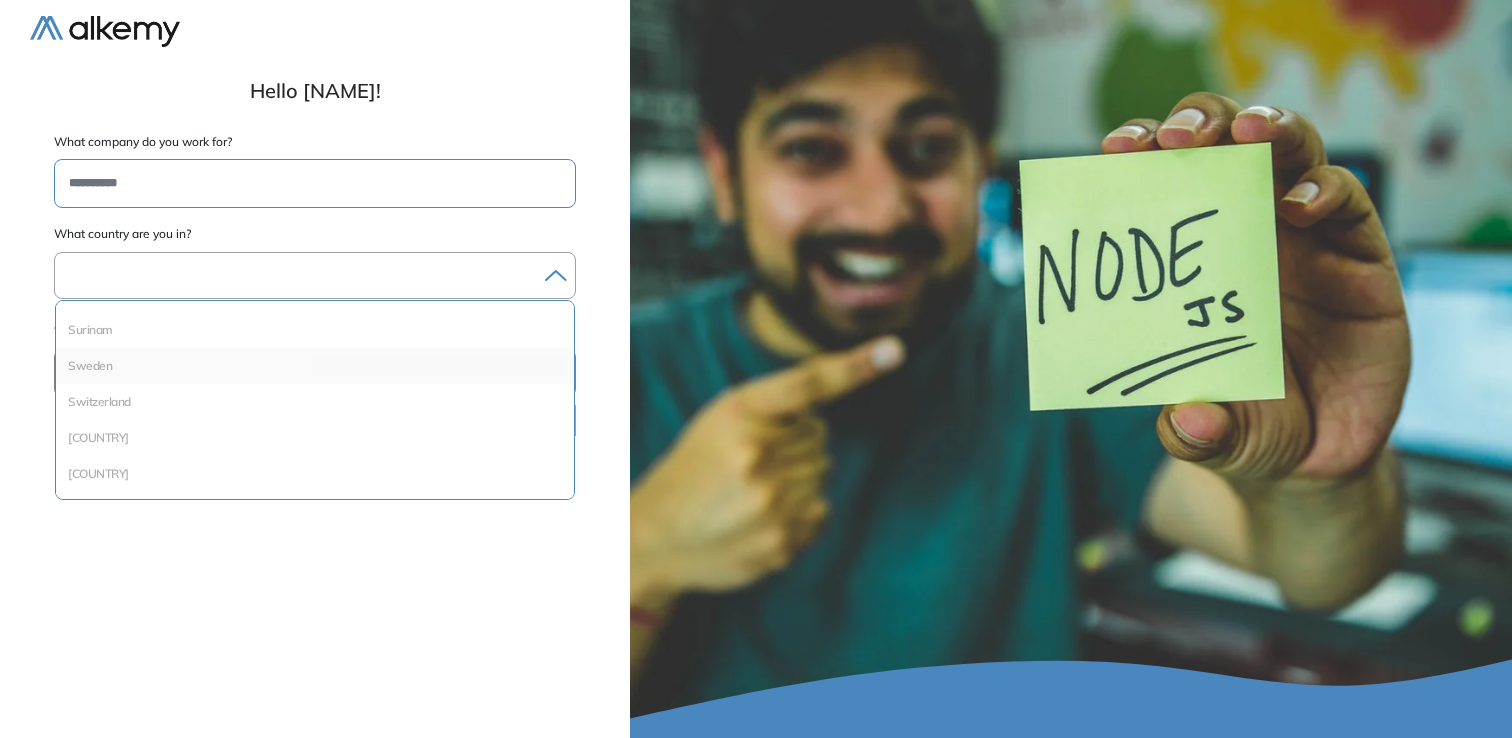 click on "Sweden" at bounding box center (90, 365) 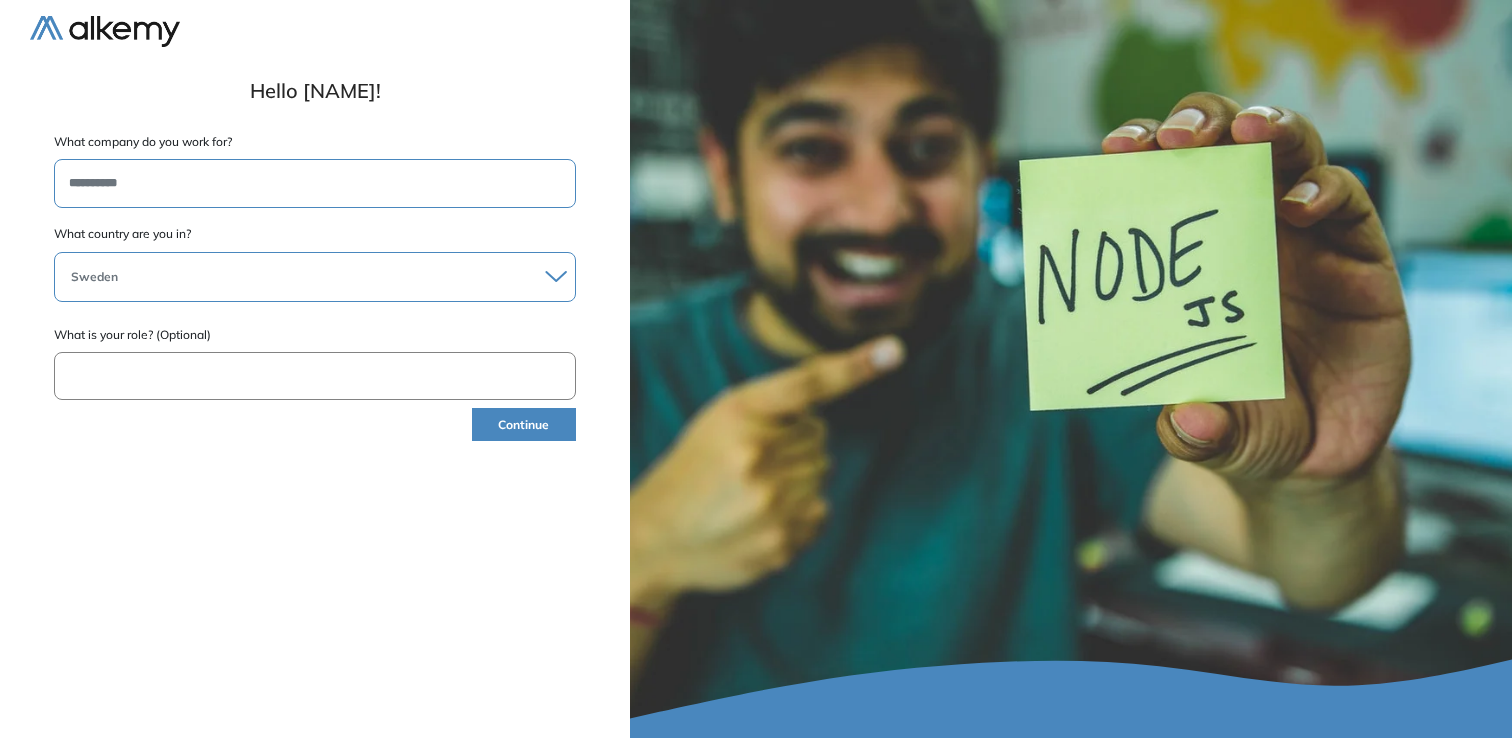 click at bounding box center [315, 376] 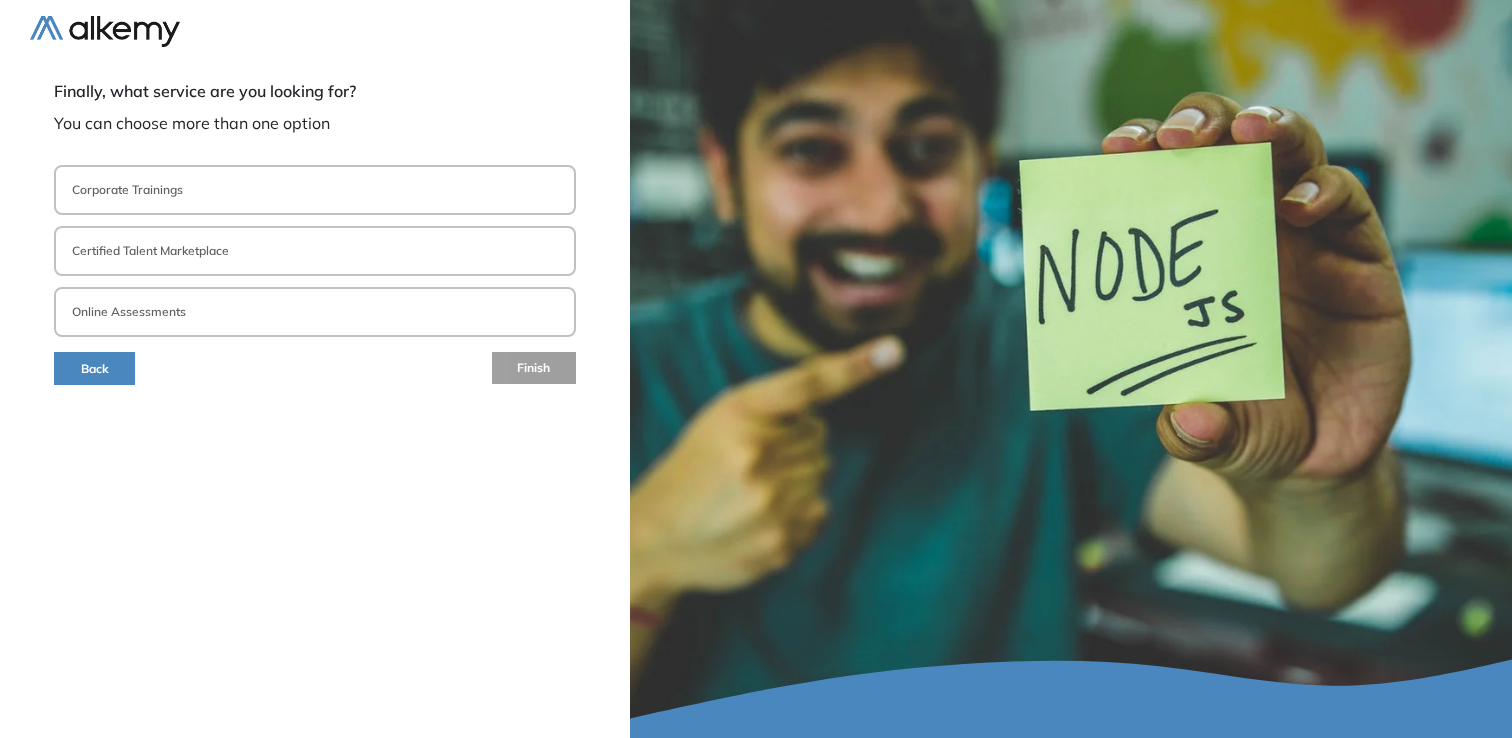 click on "Online Assessments" at bounding box center [315, 312] 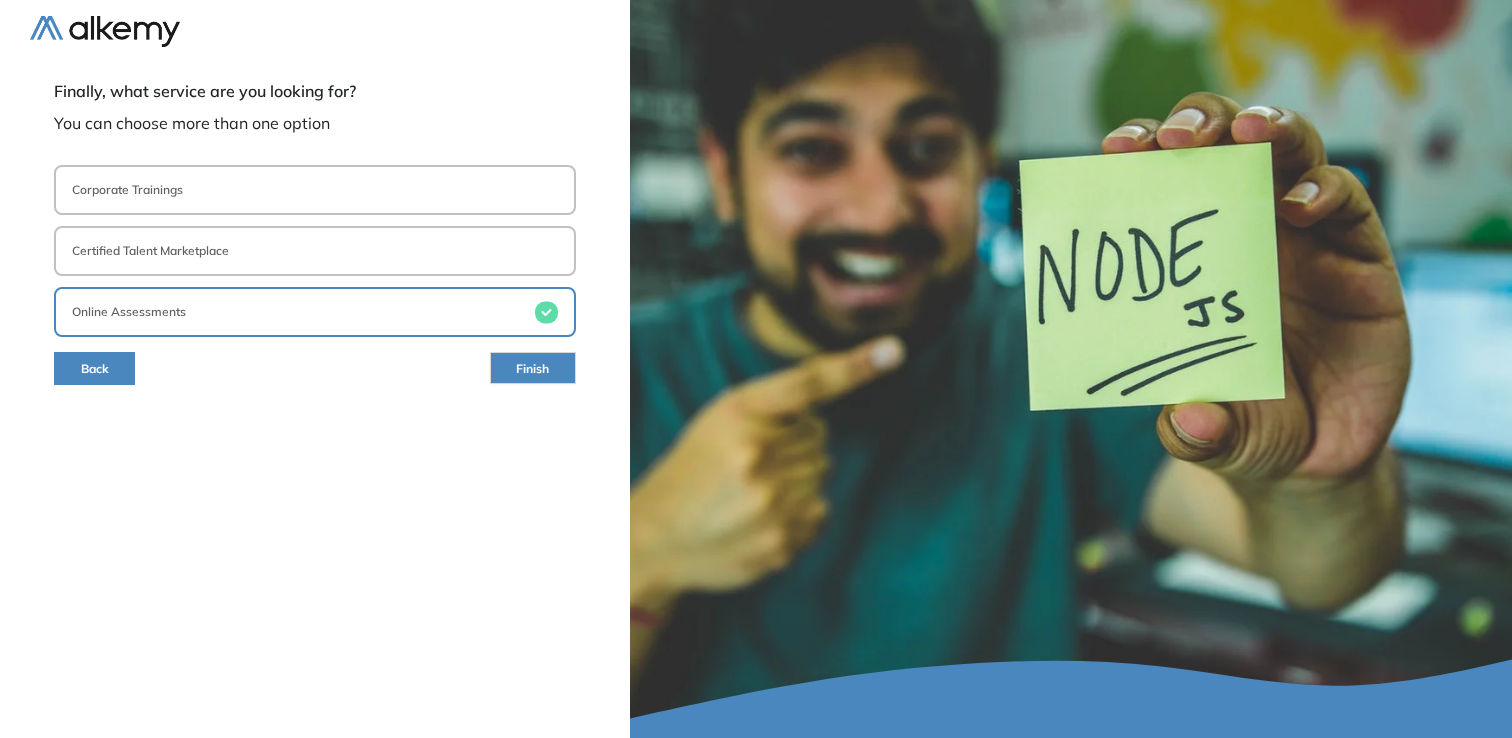 click on "Finish" at bounding box center (532, 368) 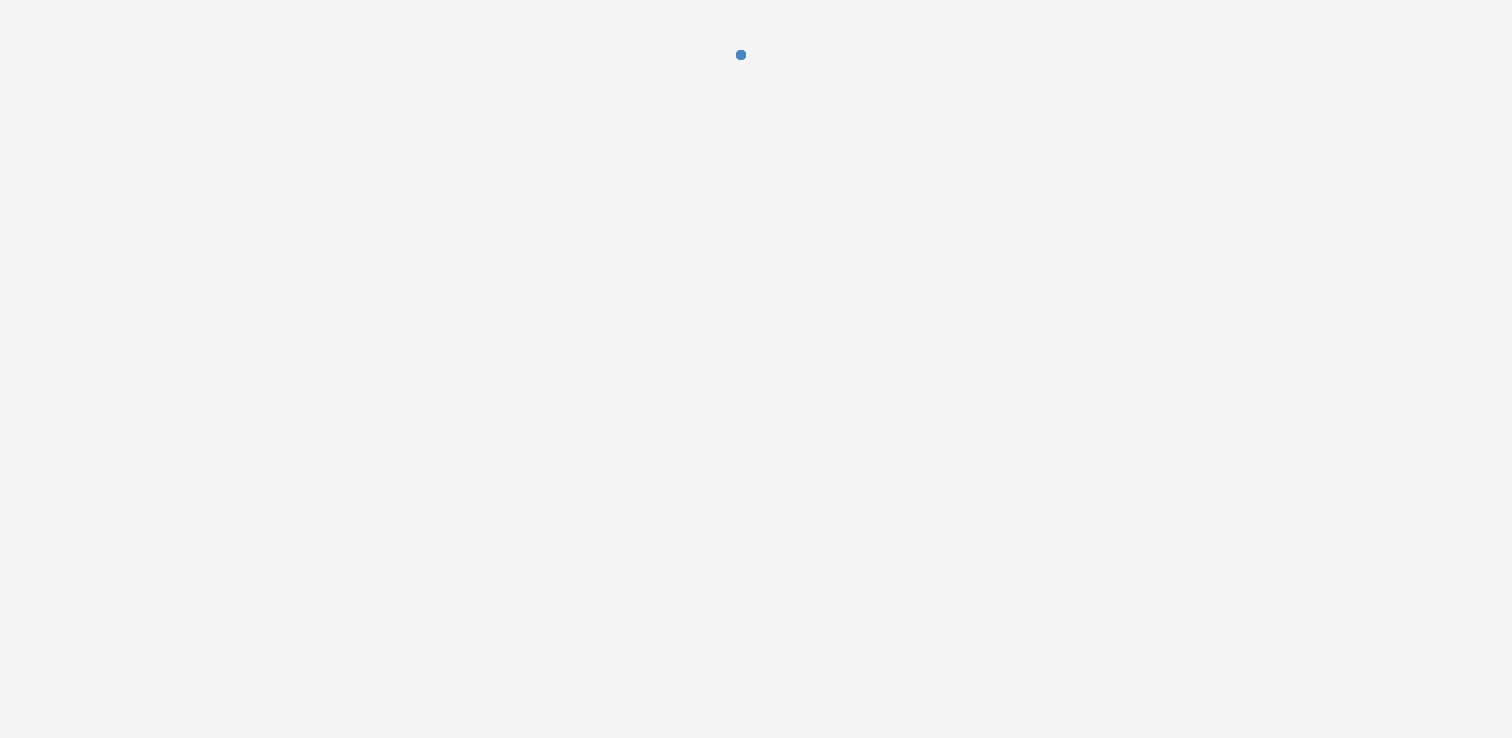 scroll, scrollTop: 0, scrollLeft: 0, axis: both 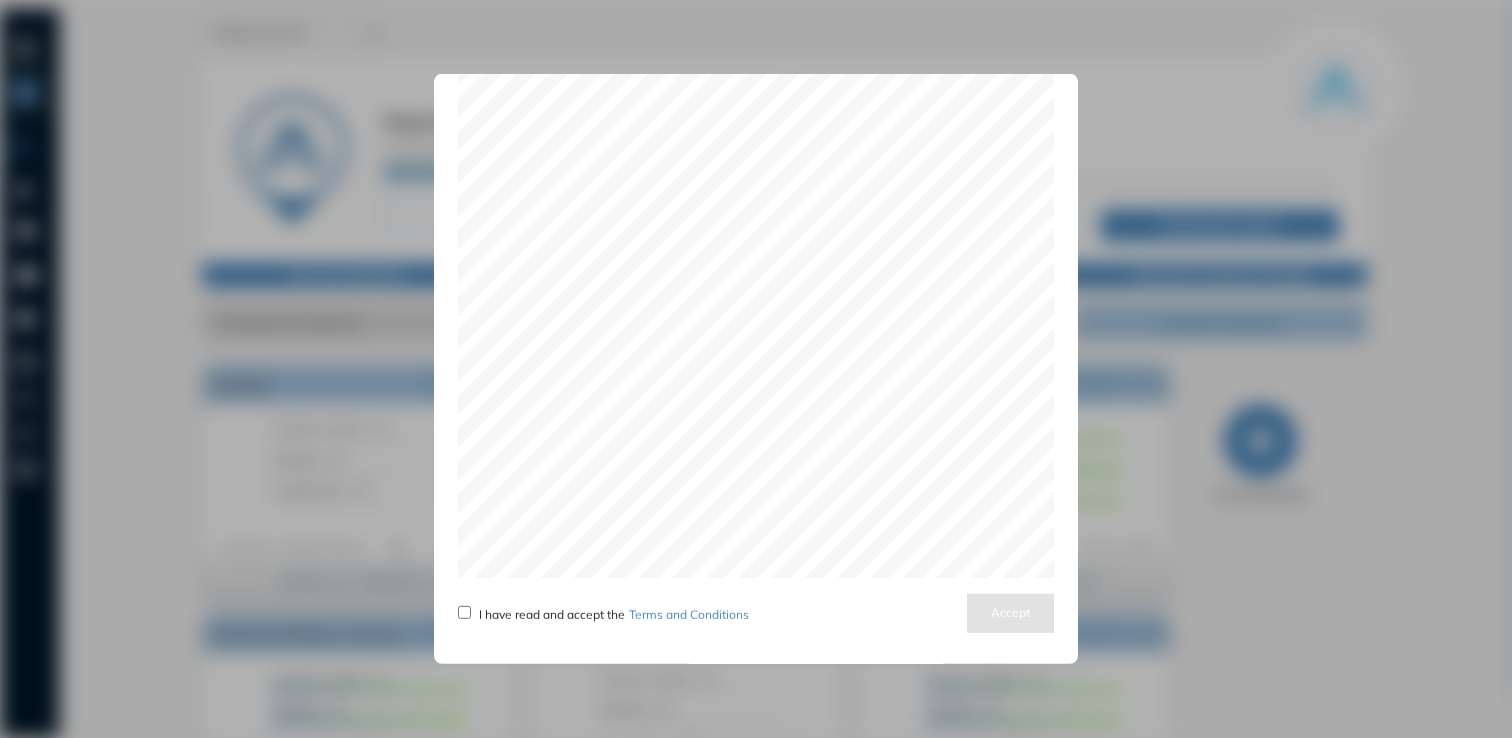 click on "I have read and accept the" at bounding box center [552, 614] 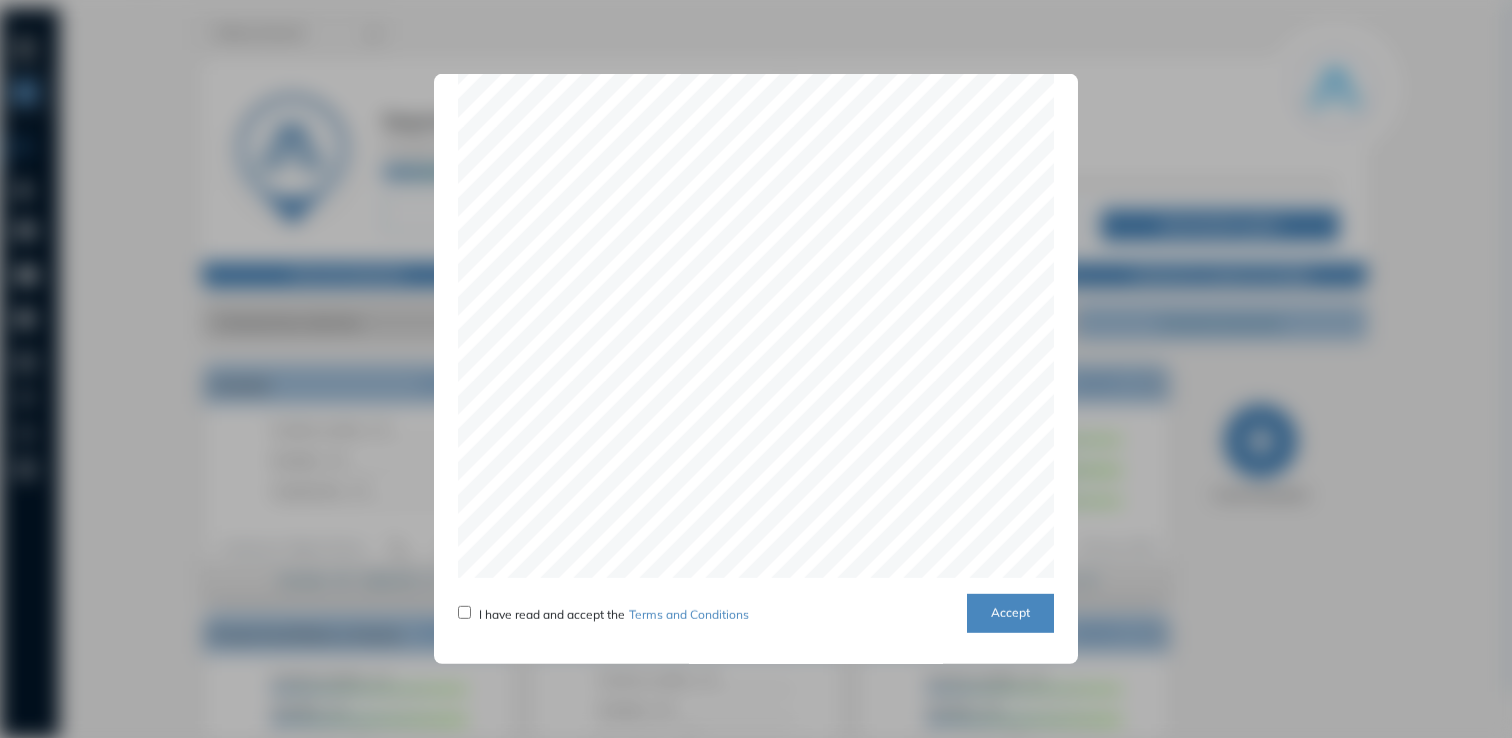 click on "Accept" at bounding box center [1010, 613] 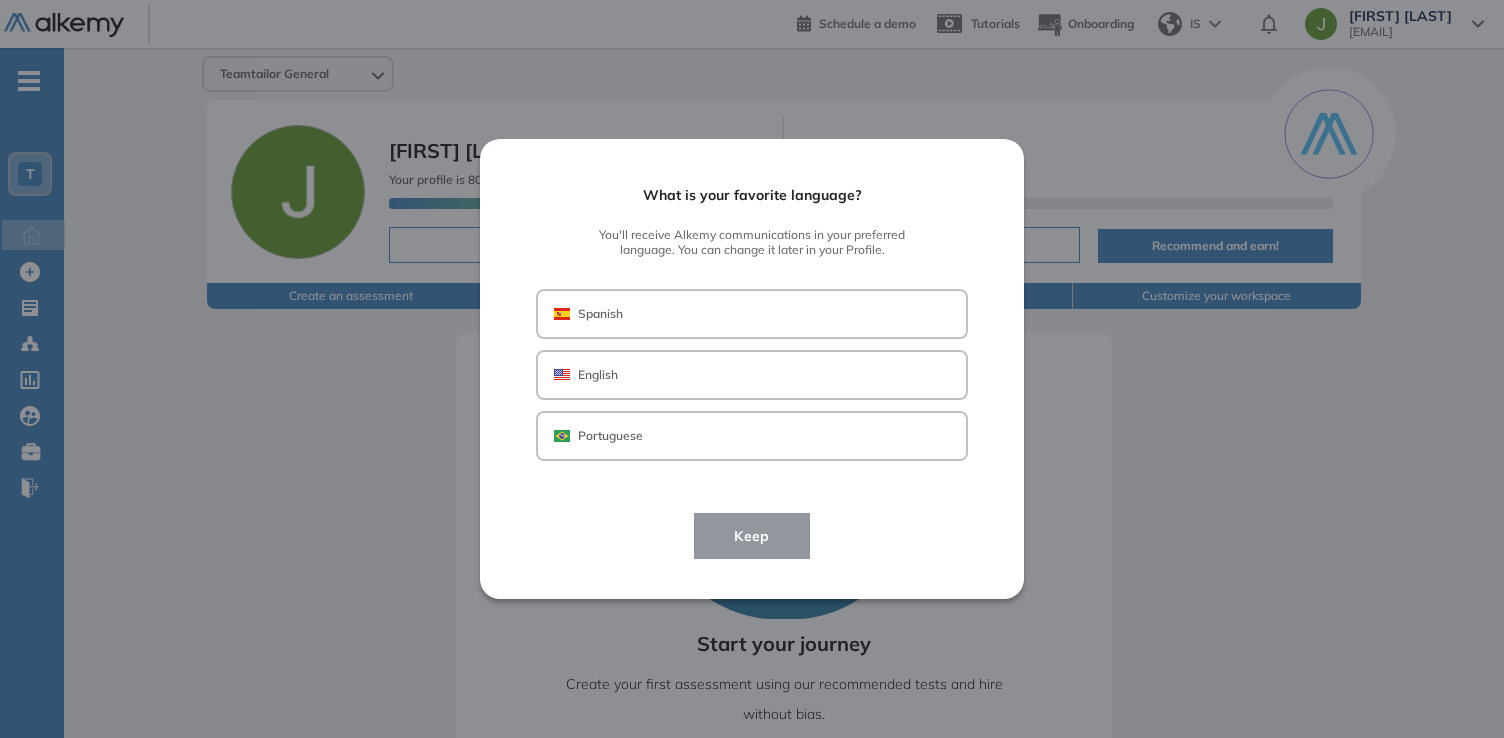 click on "English" at bounding box center (752, 375) 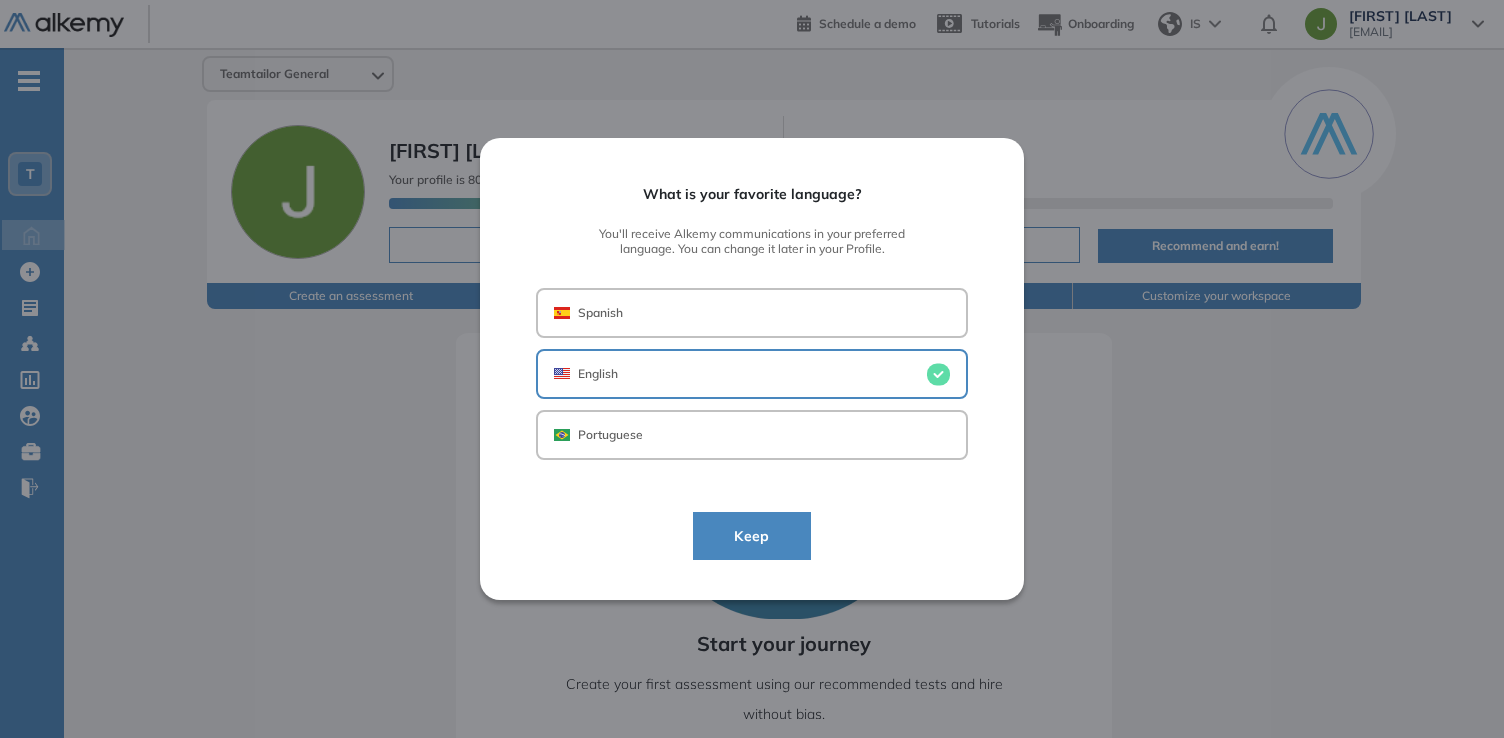 click on "Keep" at bounding box center (752, 536) 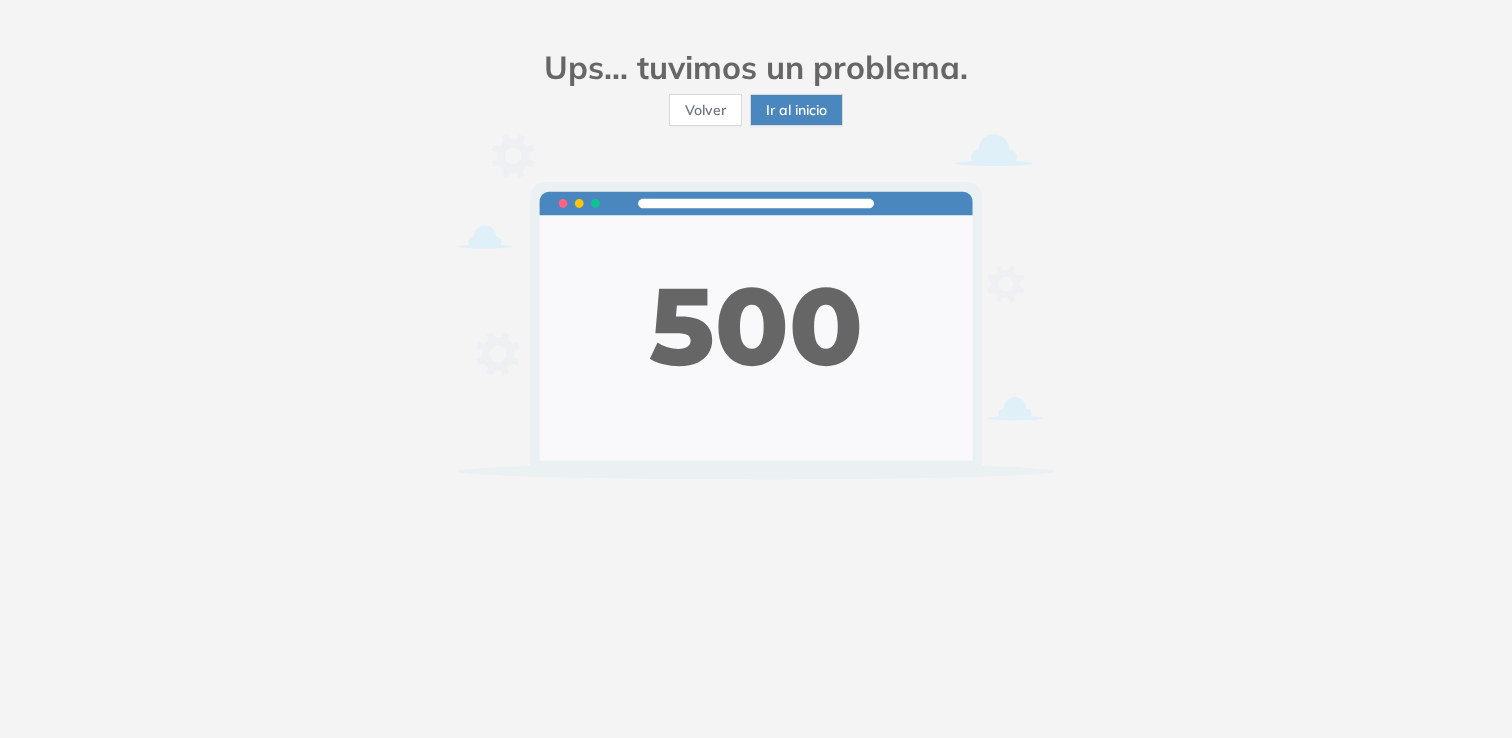 scroll, scrollTop: 0, scrollLeft: 0, axis: both 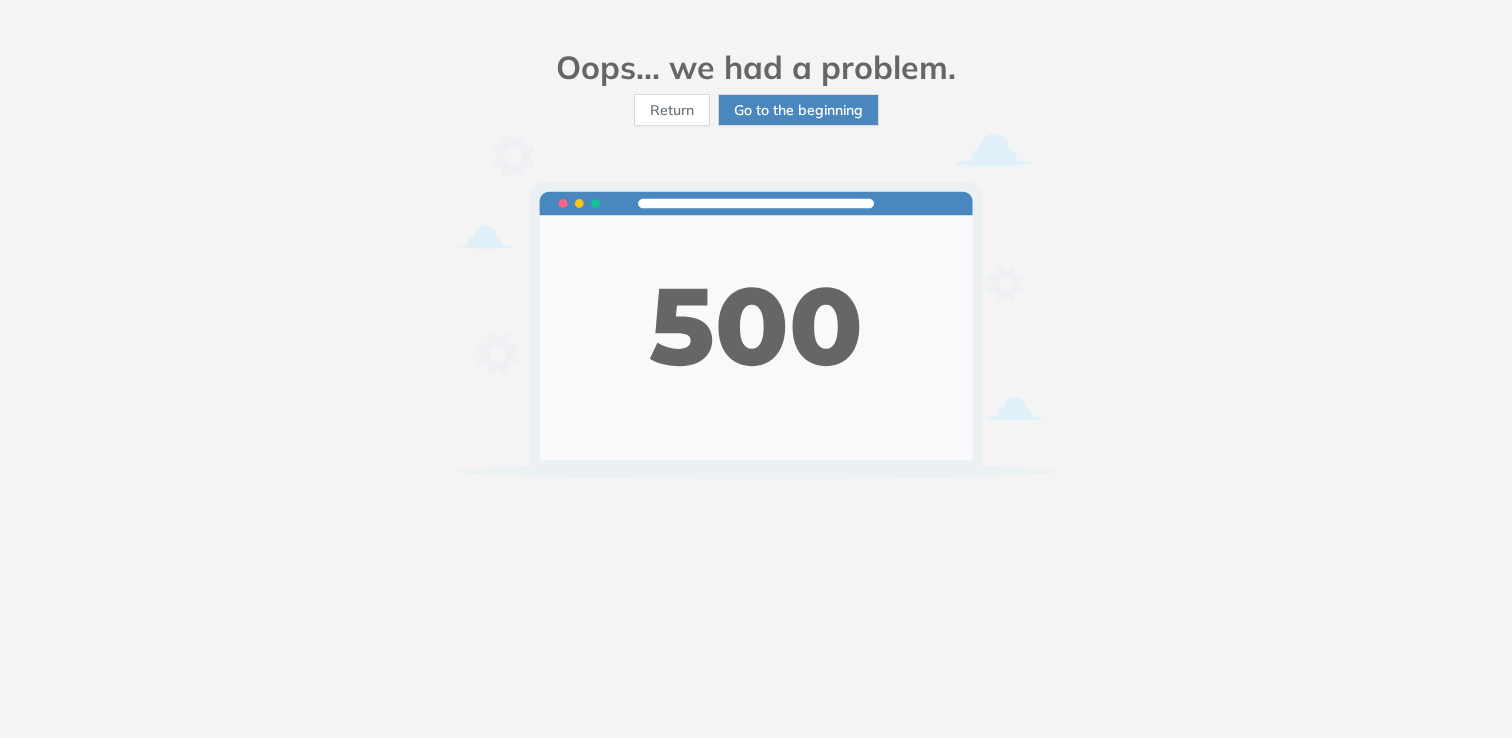 click on "Return Go to the beginning" at bounding box center [756, 286] 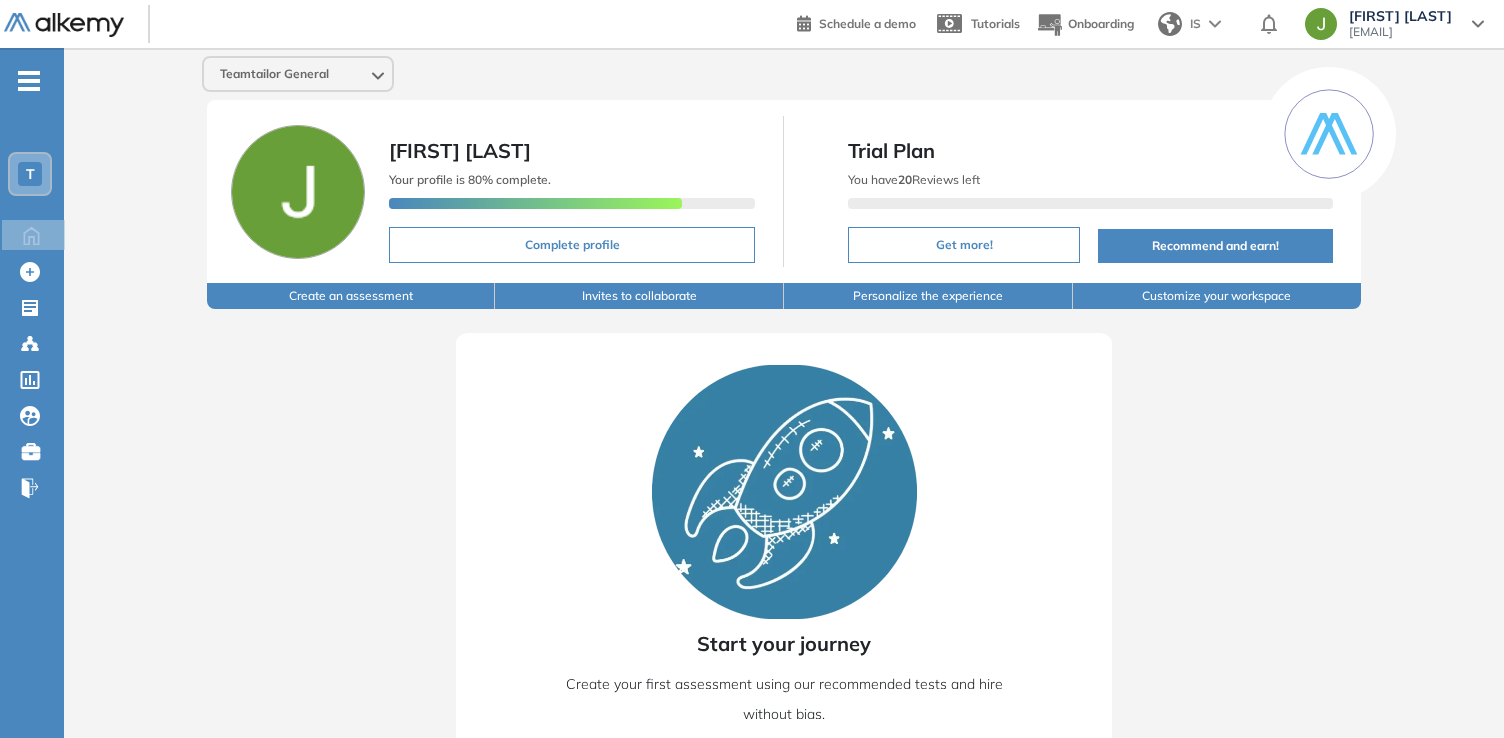 click on "[FIRST] [LAST]" at bounding box center [1400, 16] 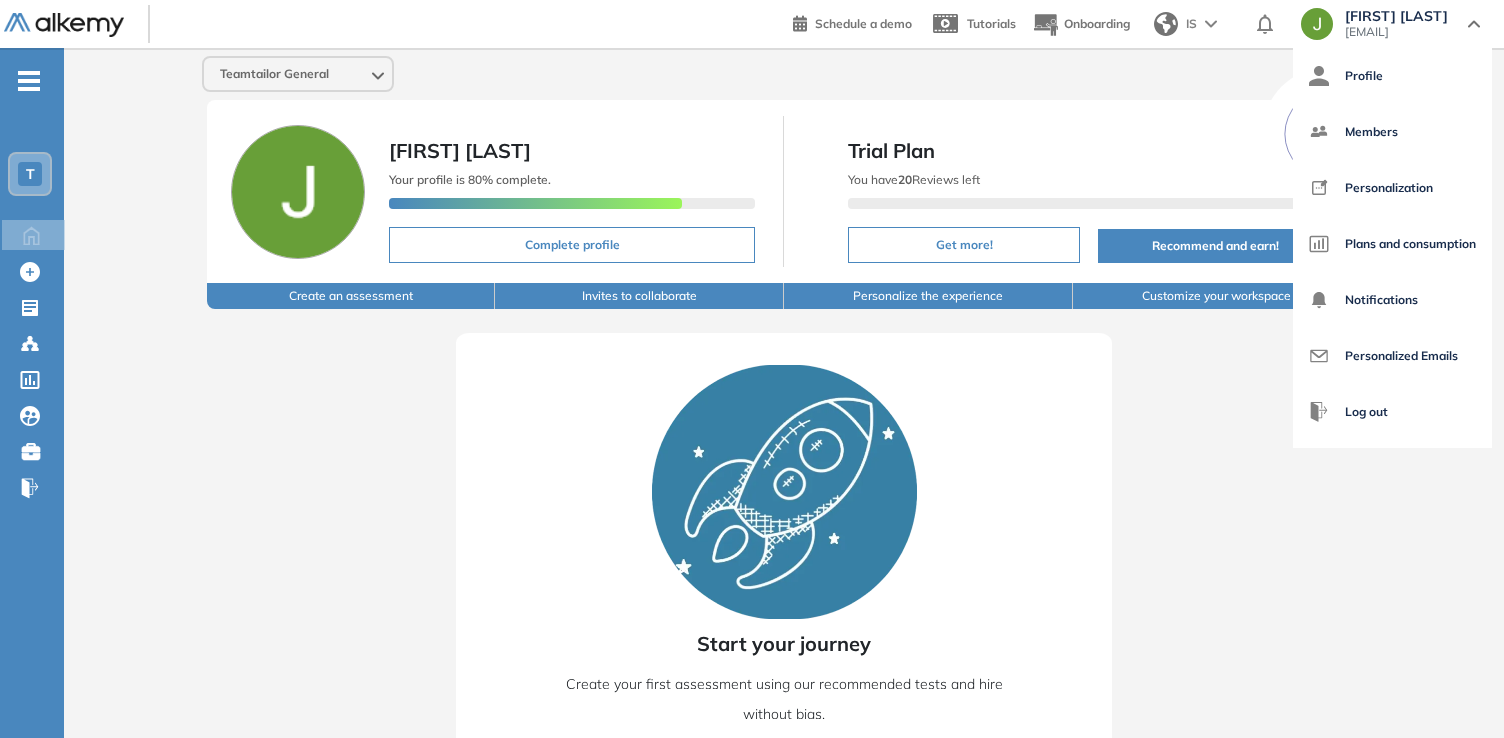 click on "[FIRST] [LAST]" at bounding box center [1396, 16] 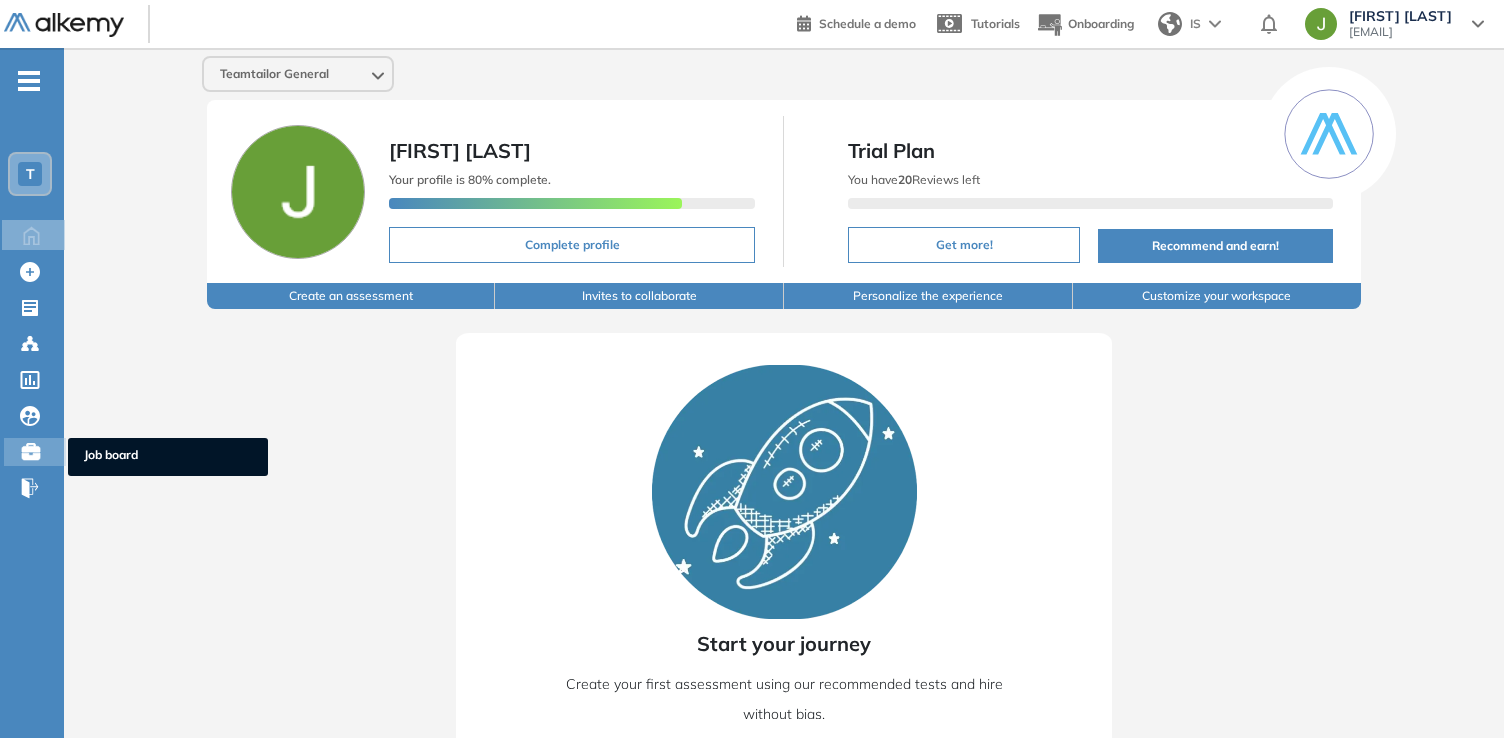click 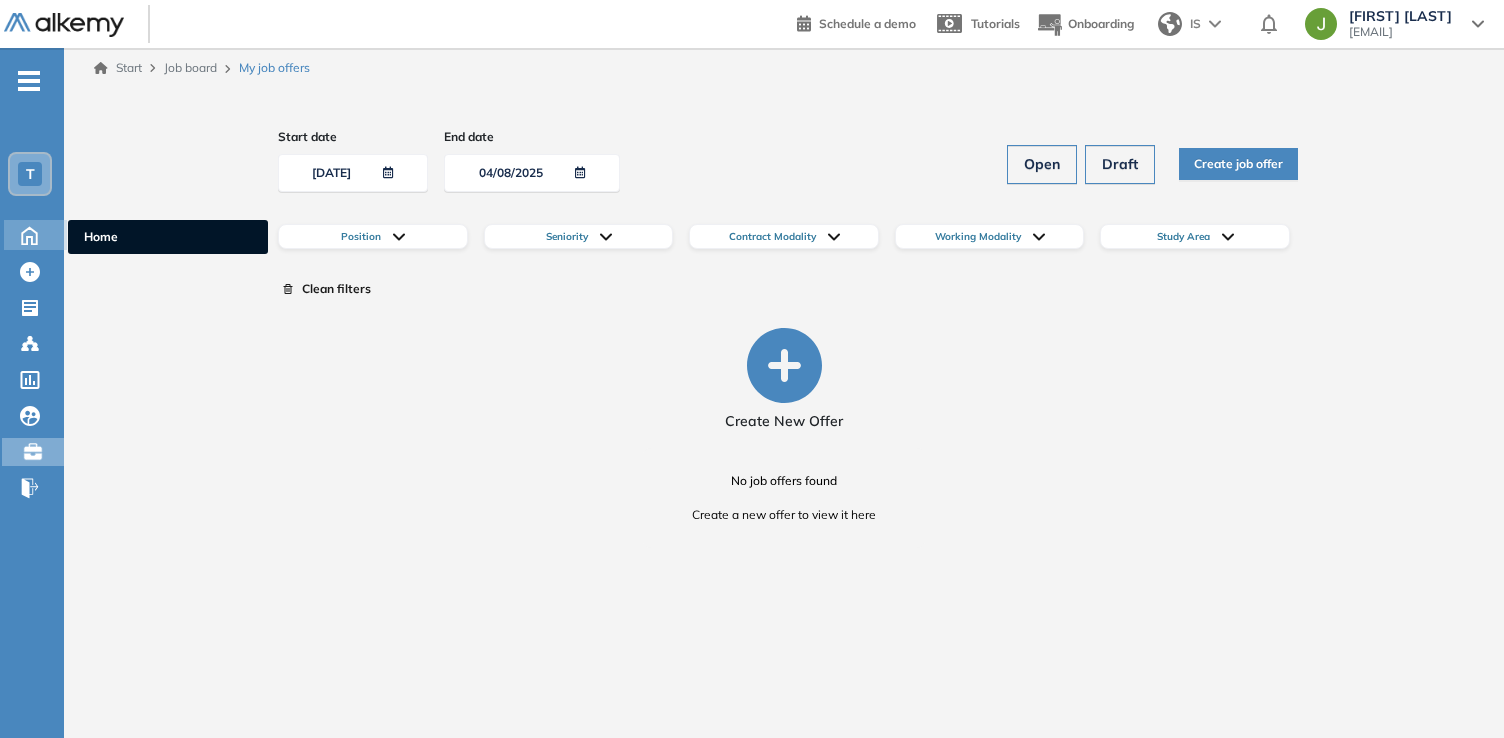 click 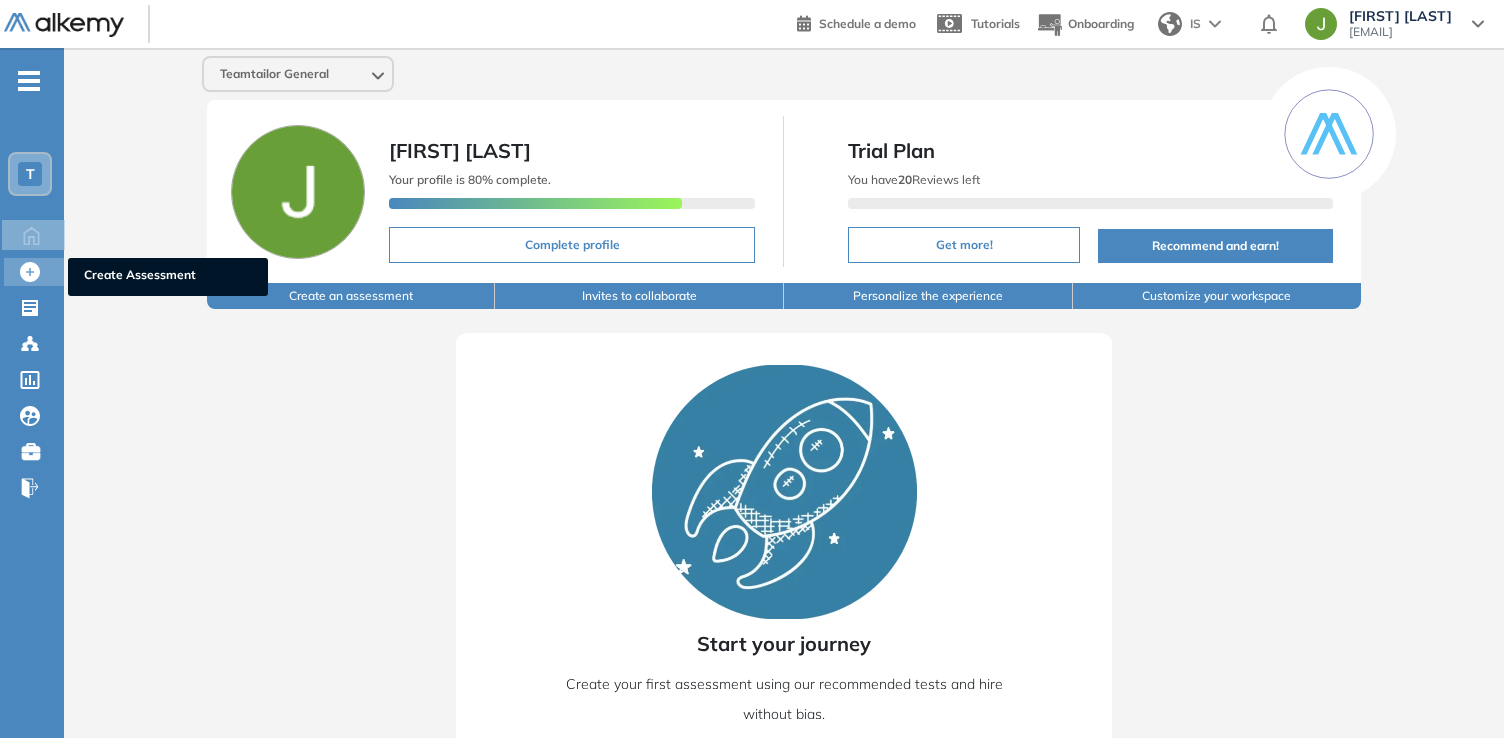 click 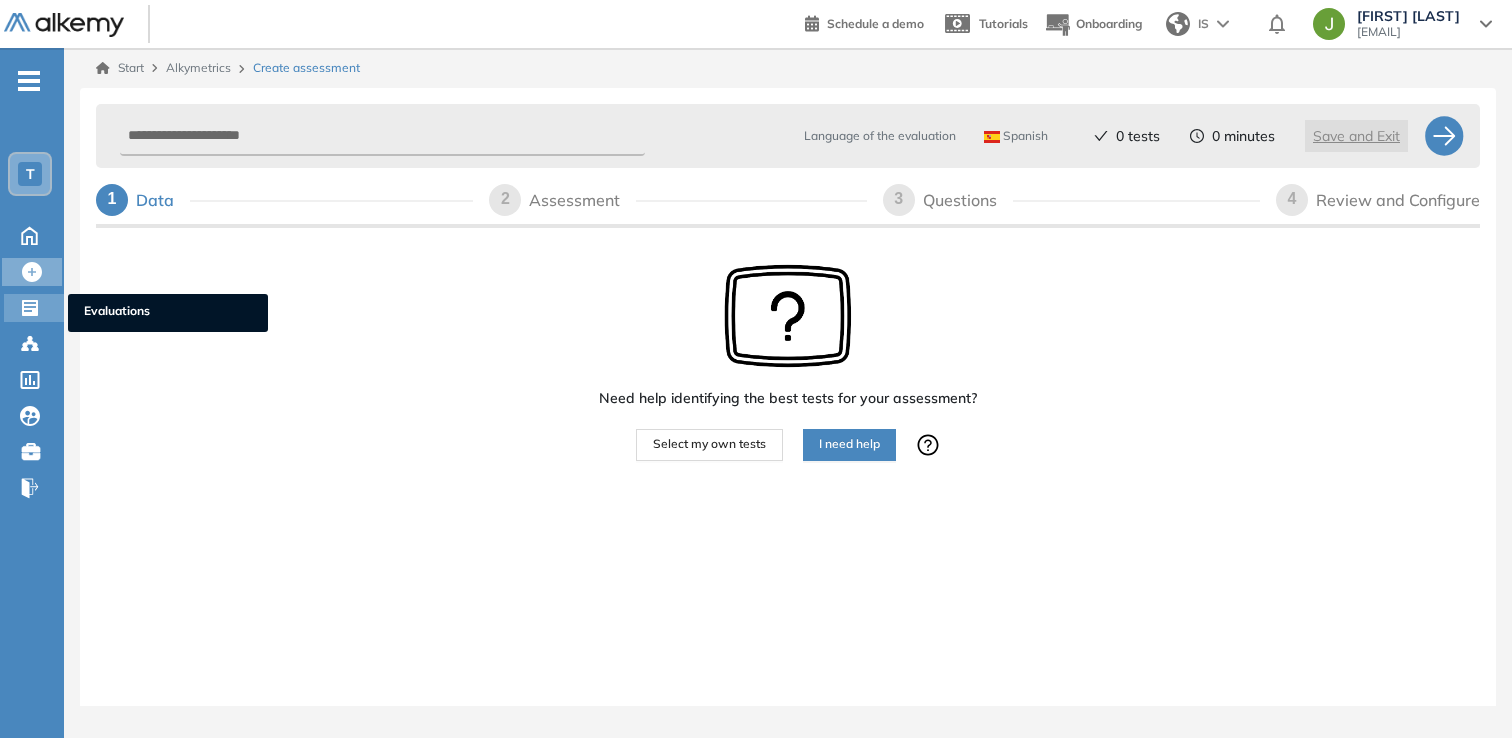 click 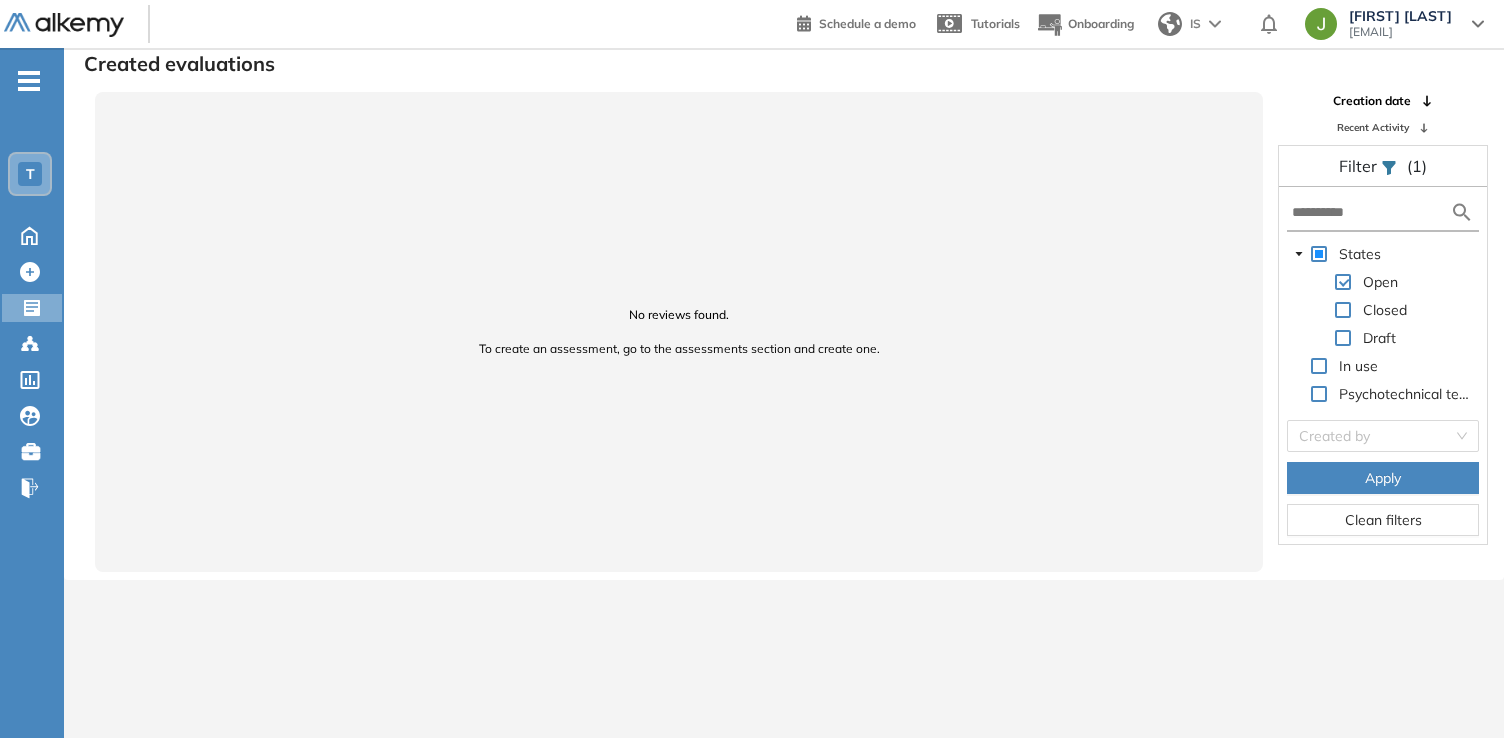 scroll, scrollTop: 0, scrollLeft: 0, axis: both 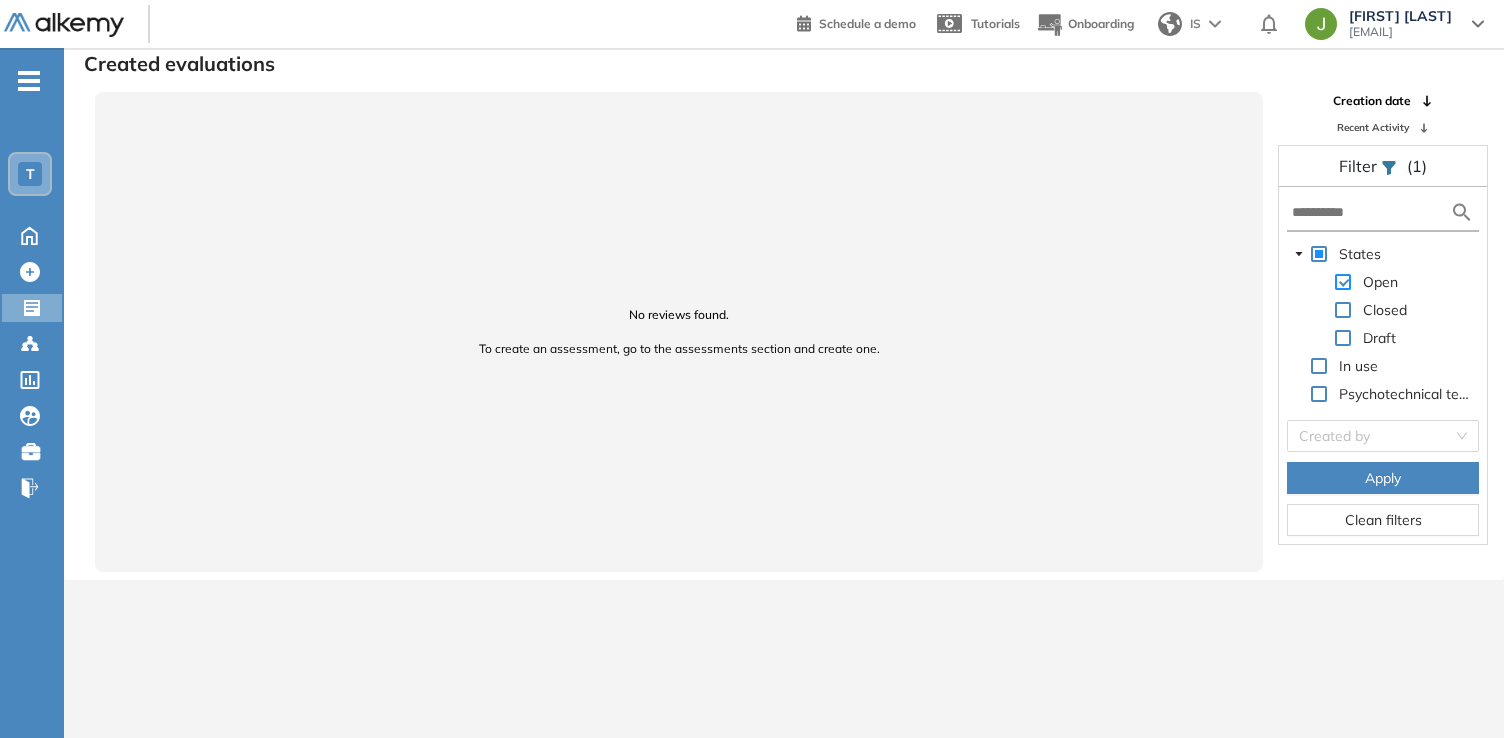 click at bounding box center [1343, 282] 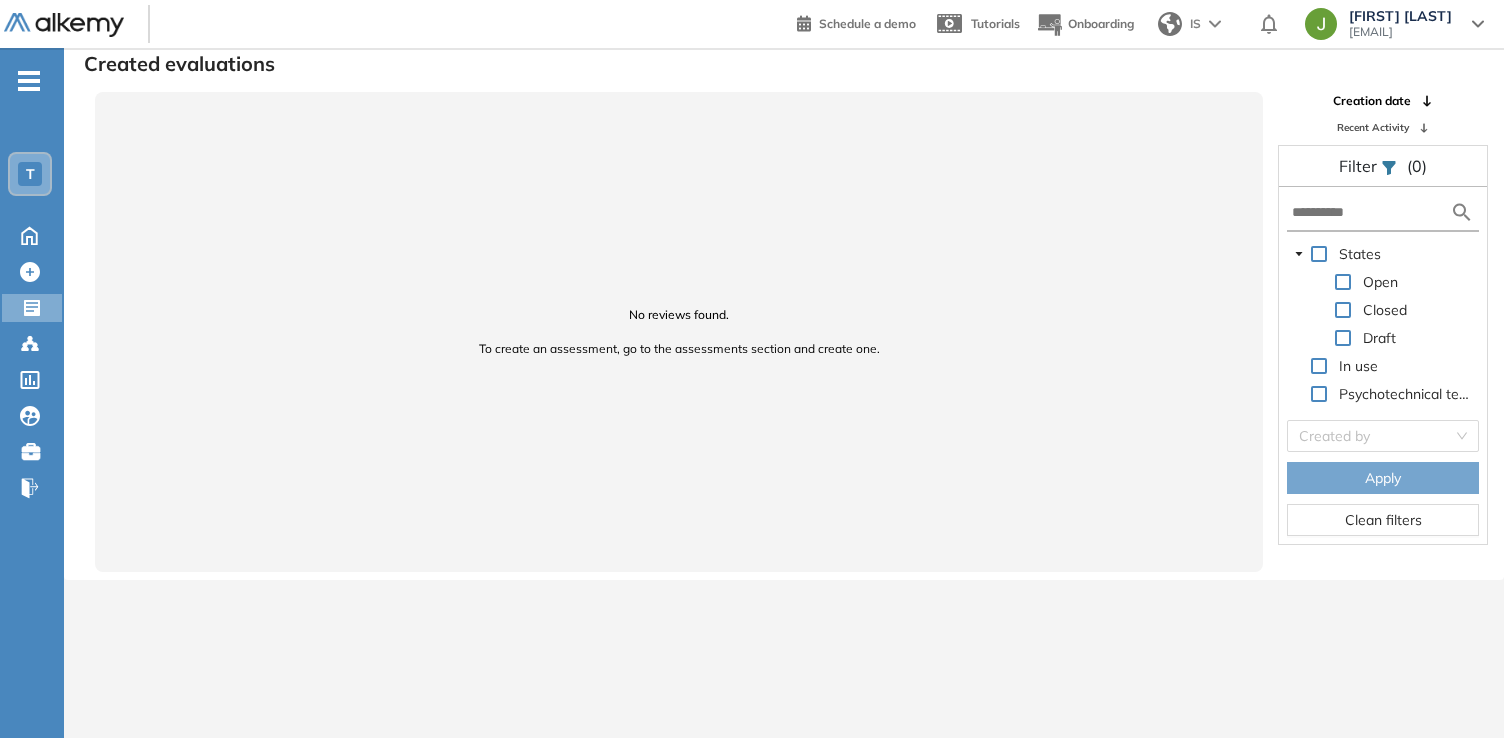 click at bounding box center [1319, 394] 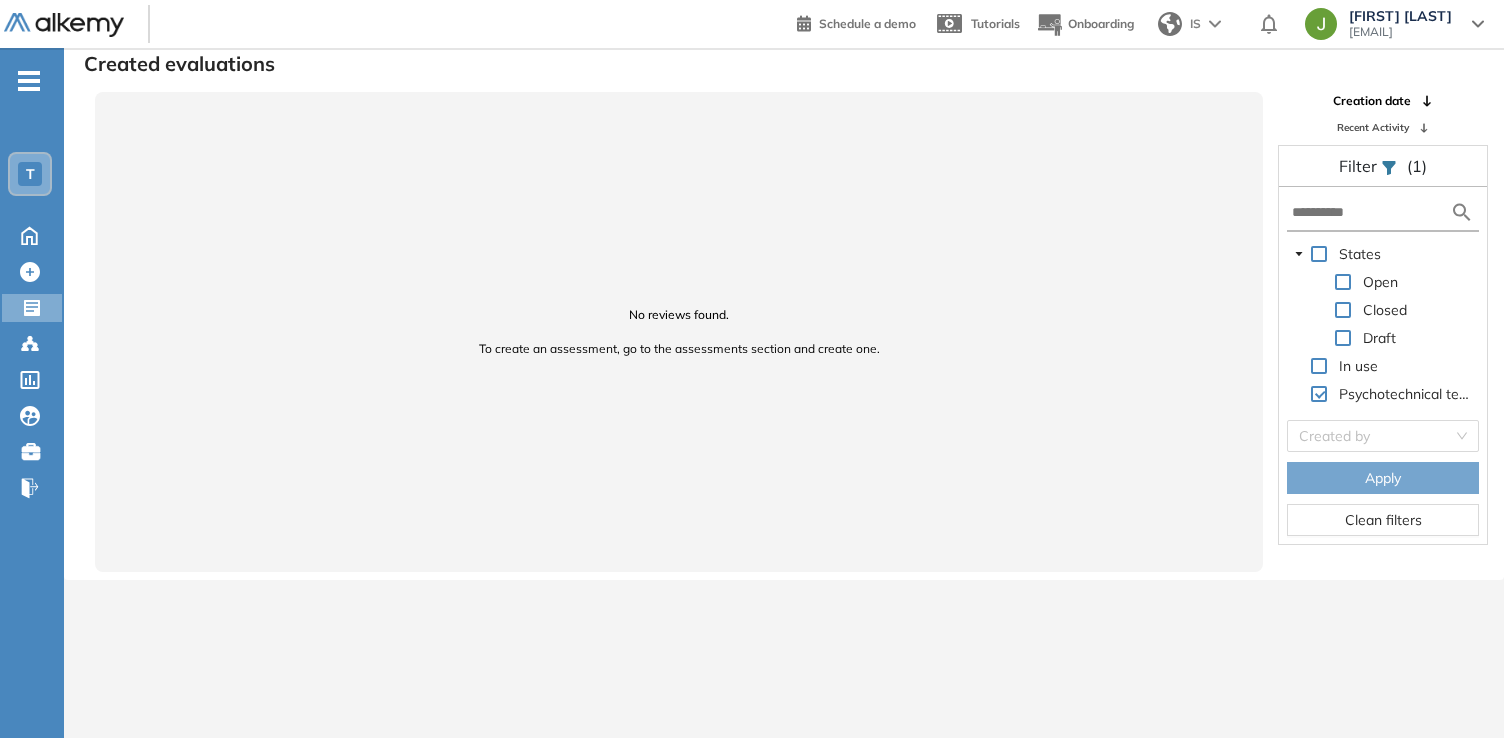 click on "Psychotechnical tests" at bounding box center [1383, 396] 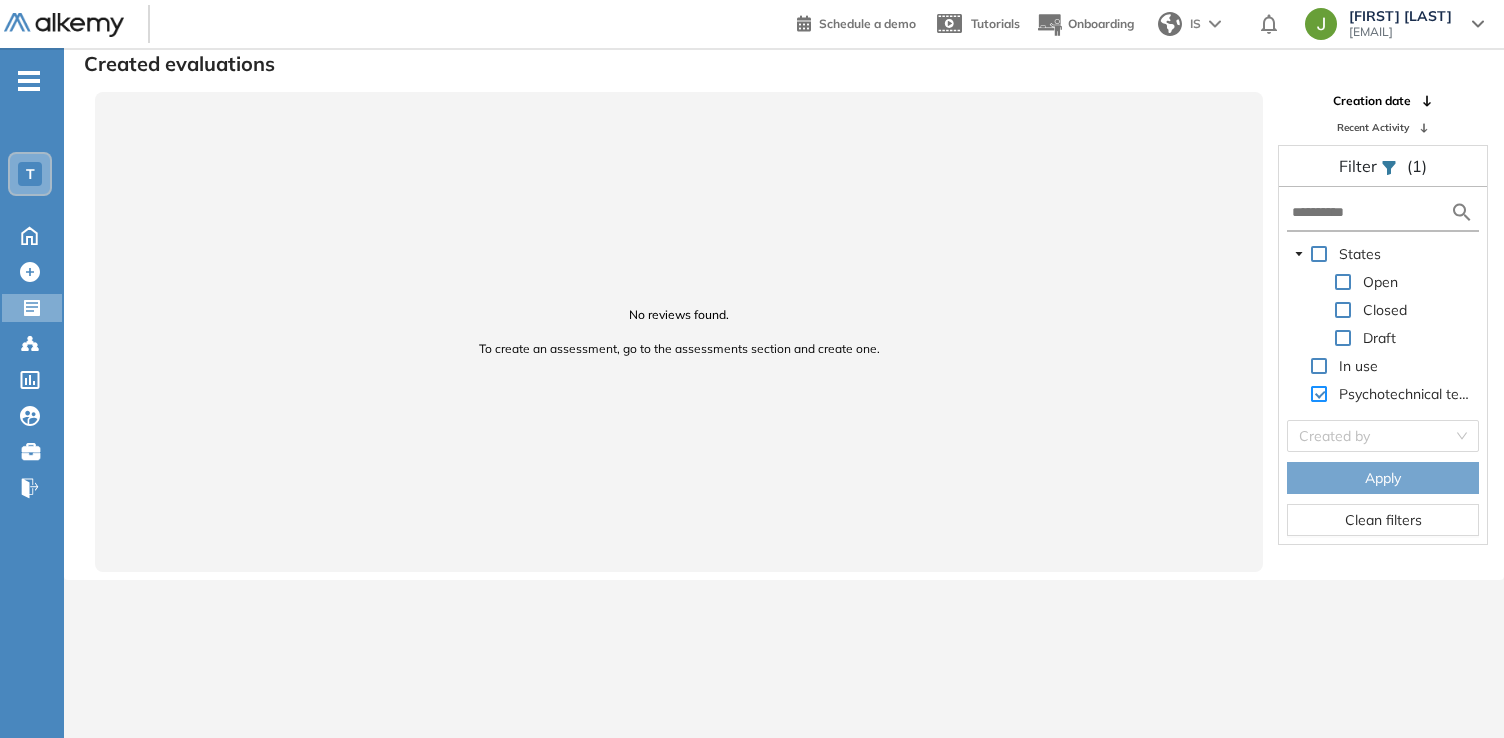 click at bounding box center [1319, 394] 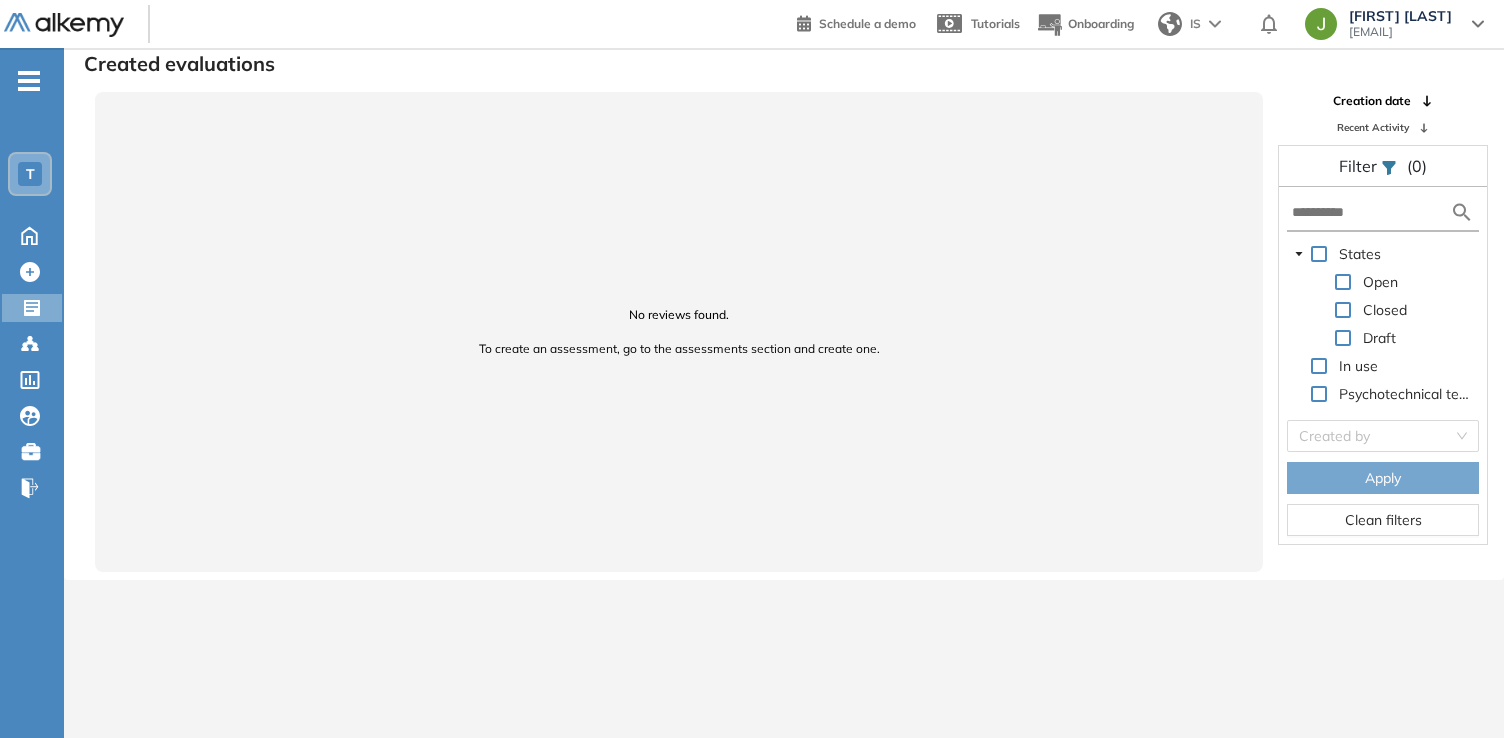 scroll, scrollTop: 0, scrollLeft: 0, axis: both 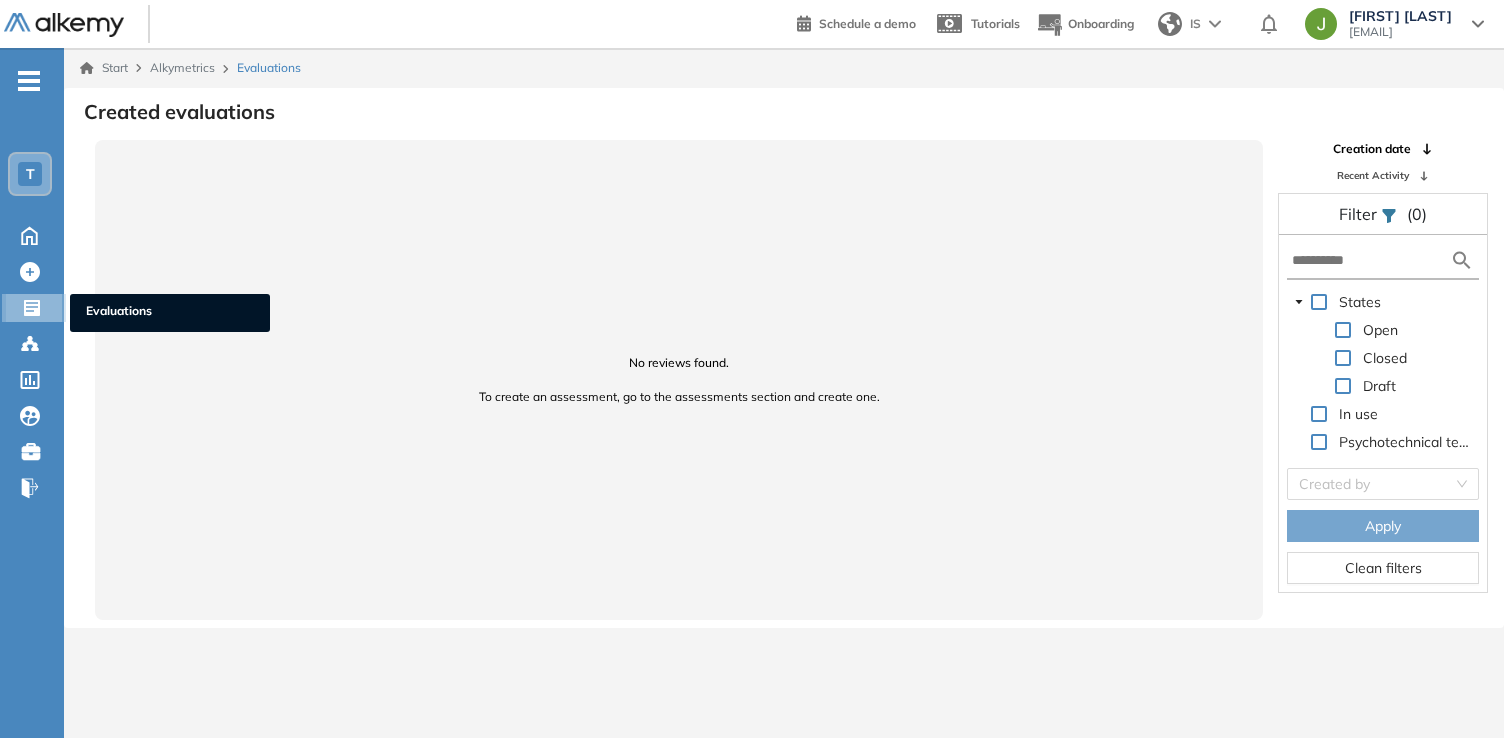 click on "Evaluations" at bounding box center [119, 310] 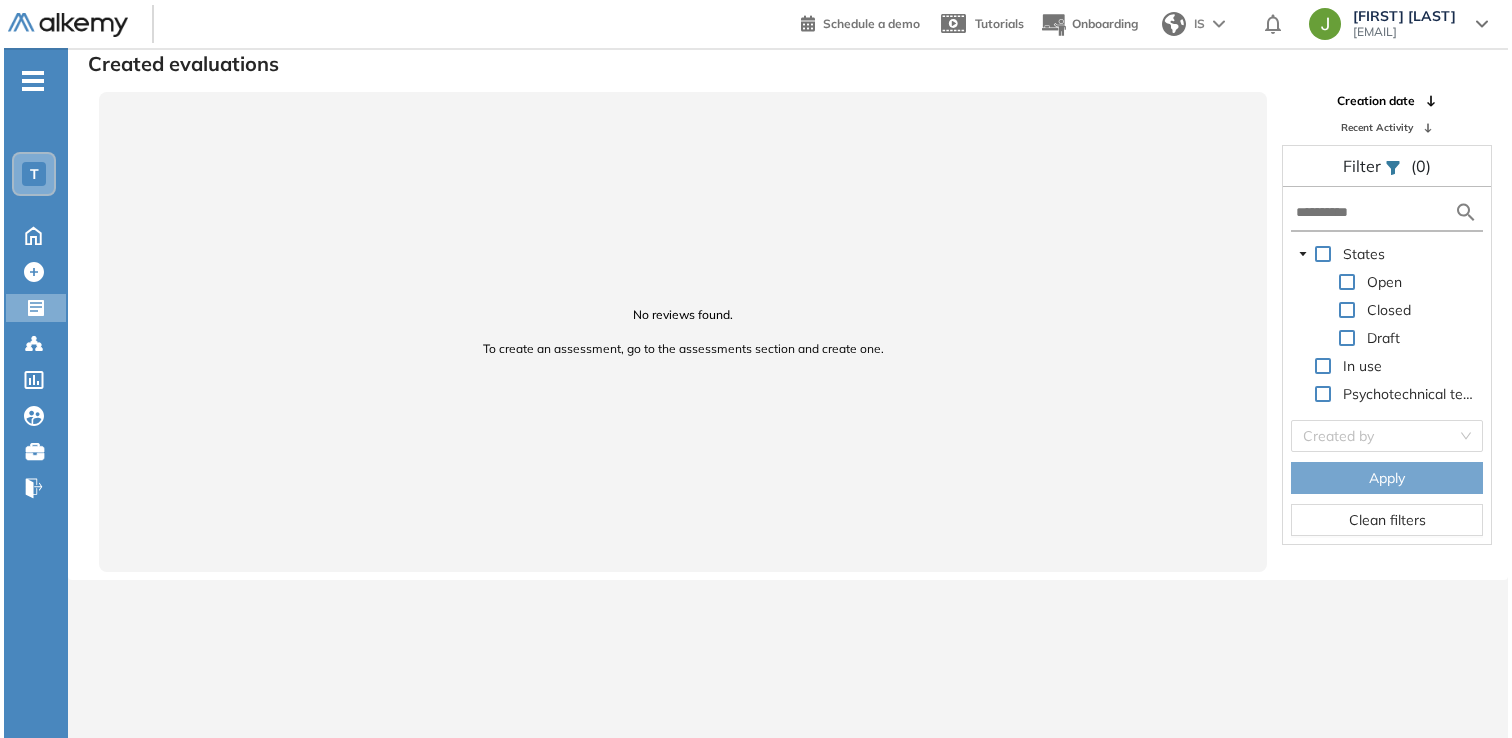 scroll, scrollTop: 0, scrollLeft: 0, axis: both 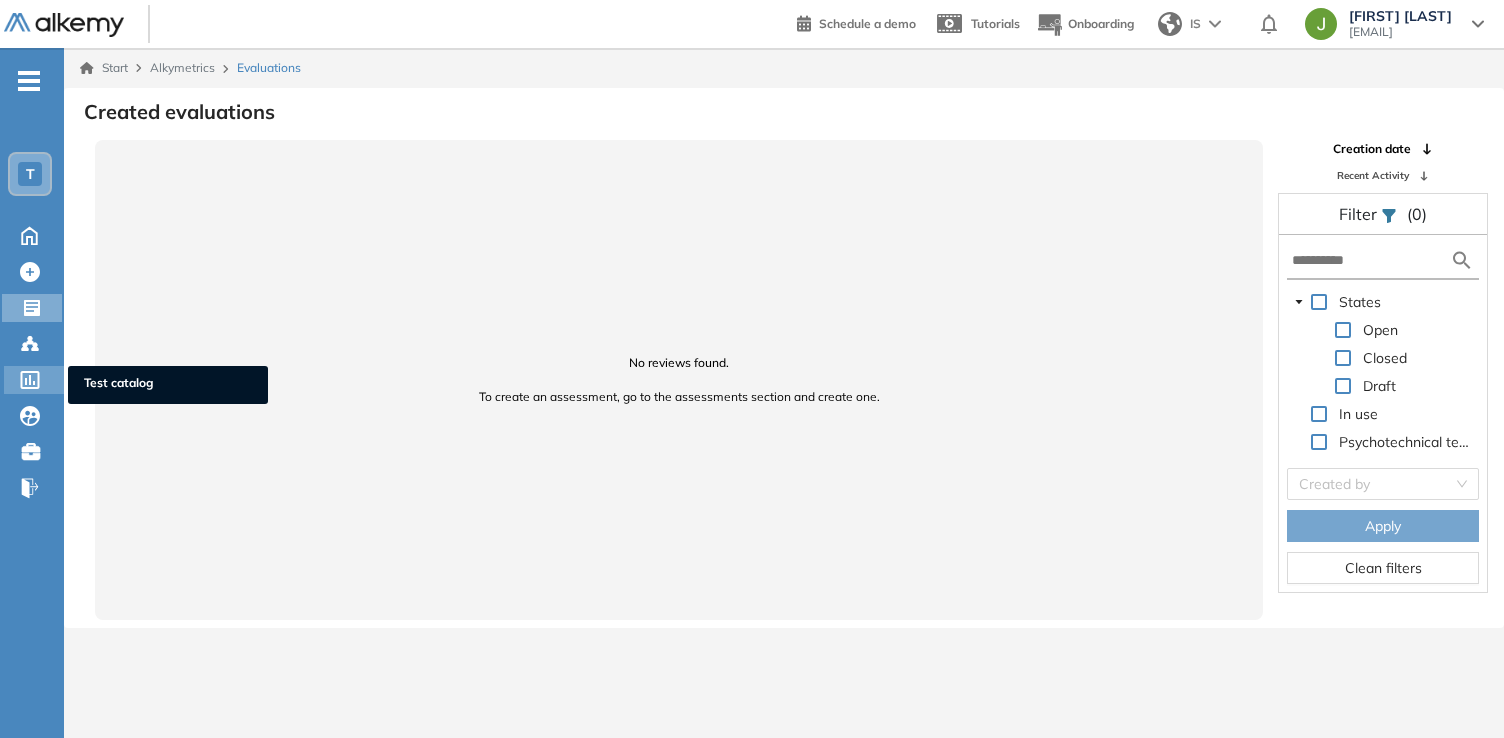 click on "Test catalog Test catalog" at bounding box center (34, 380) 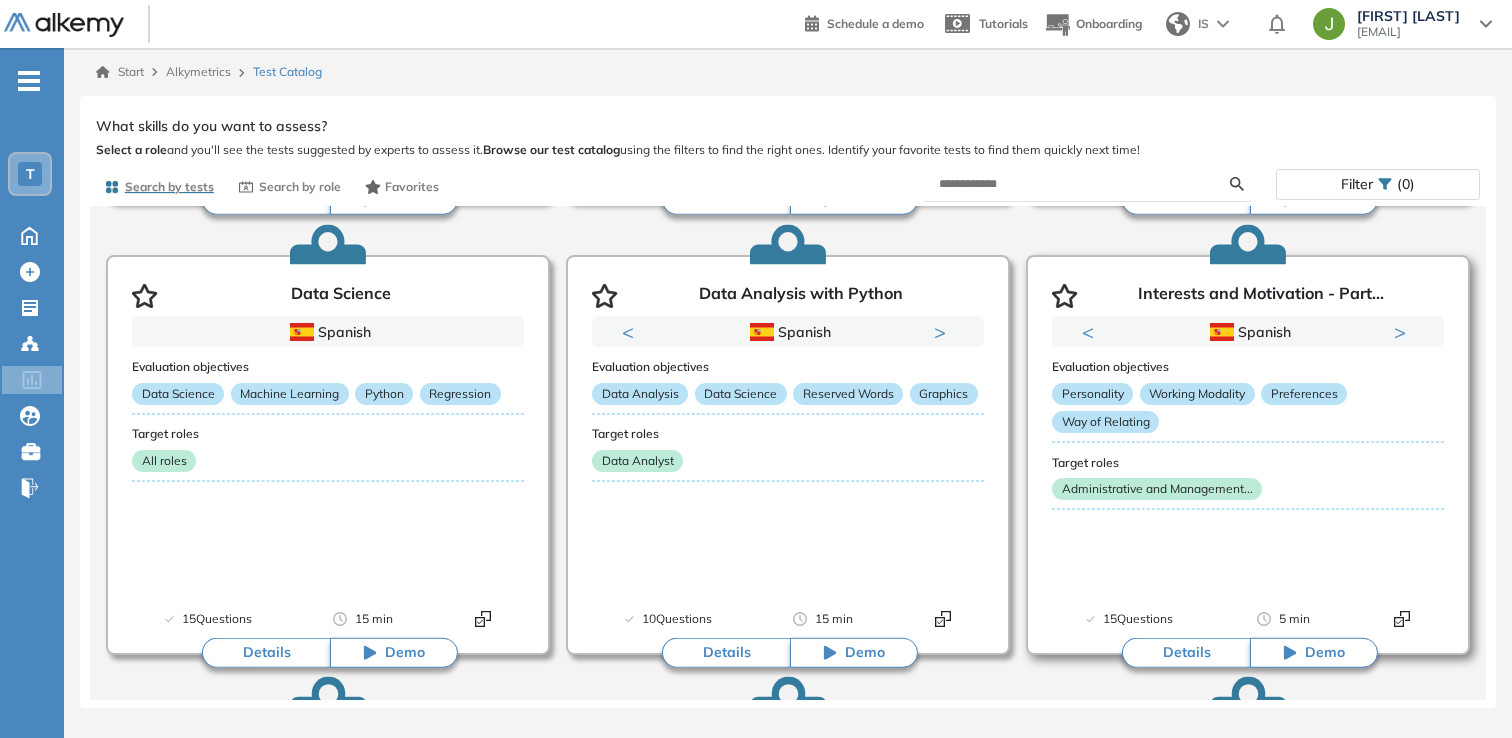 scroll, scrollTop: 2779, scrollLeft: 0, axis: vertical 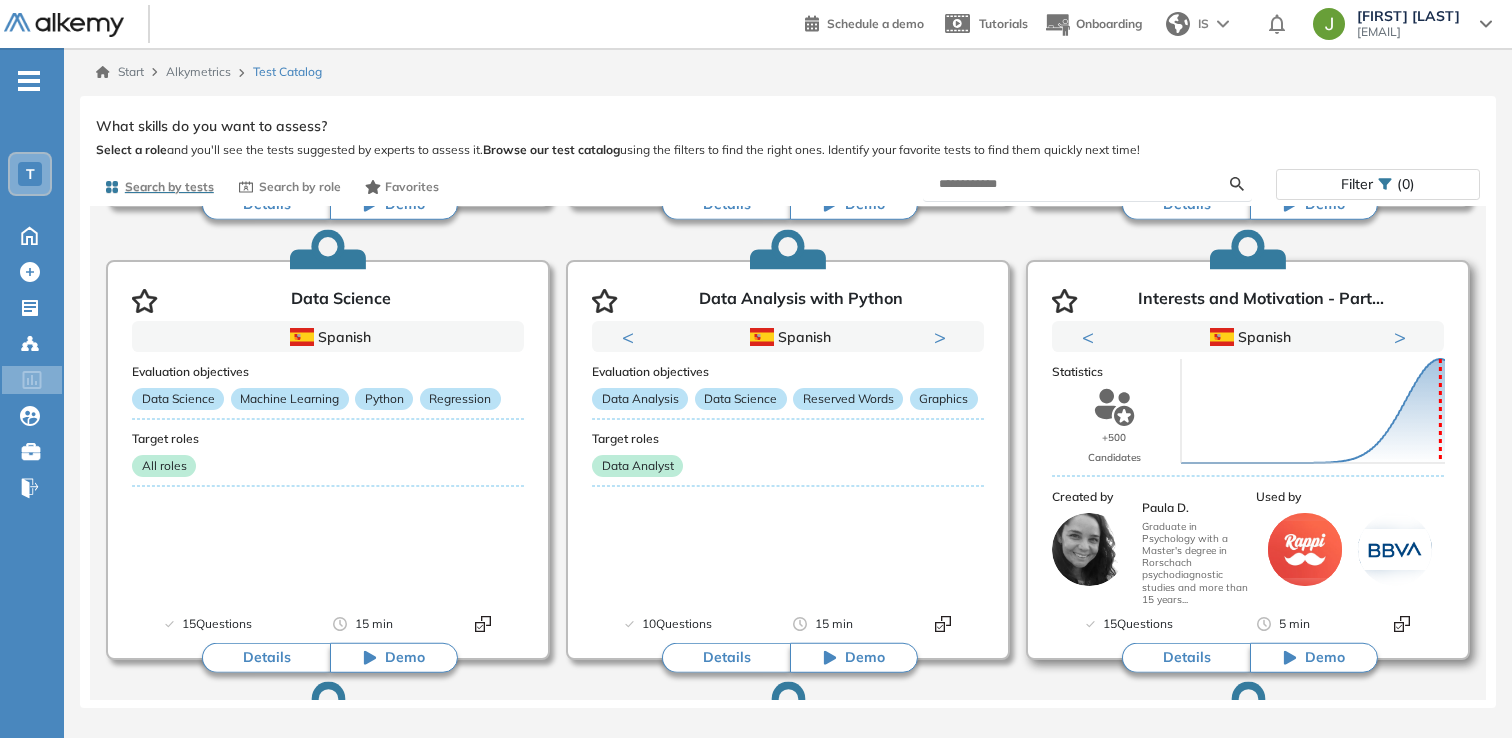 click 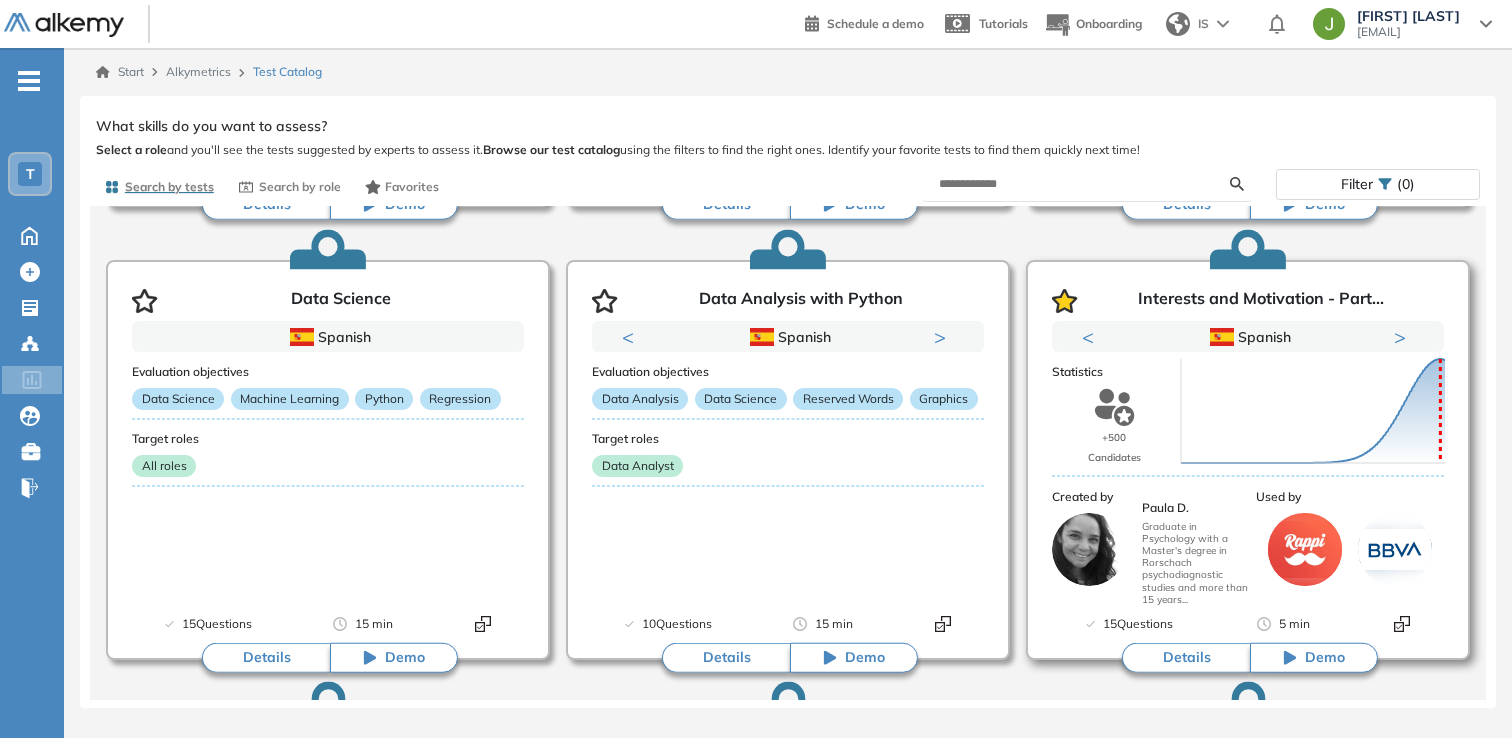 click on "Details" at bounding box center [1187, 657] 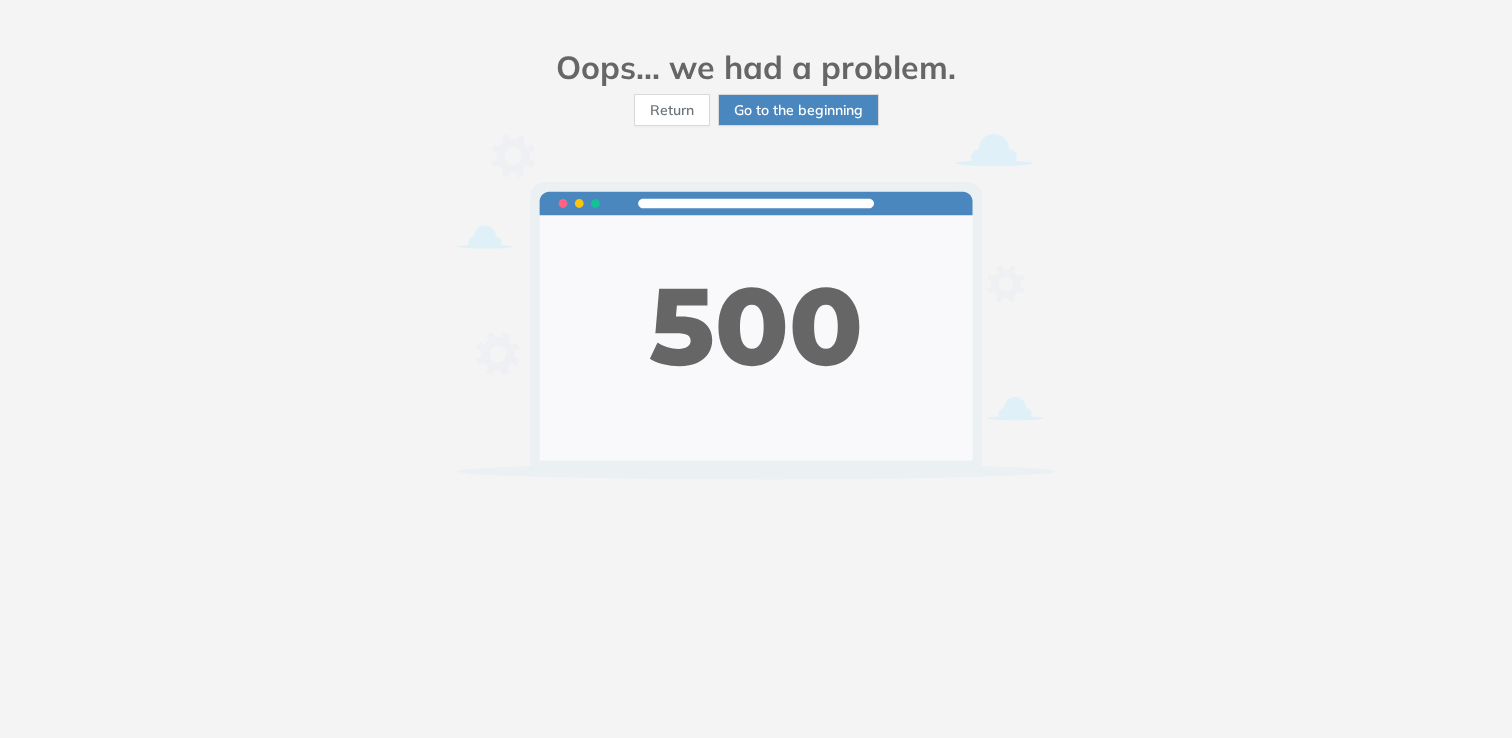 scroll, scrollTop: 0, scrollLeft: 0, axis: both 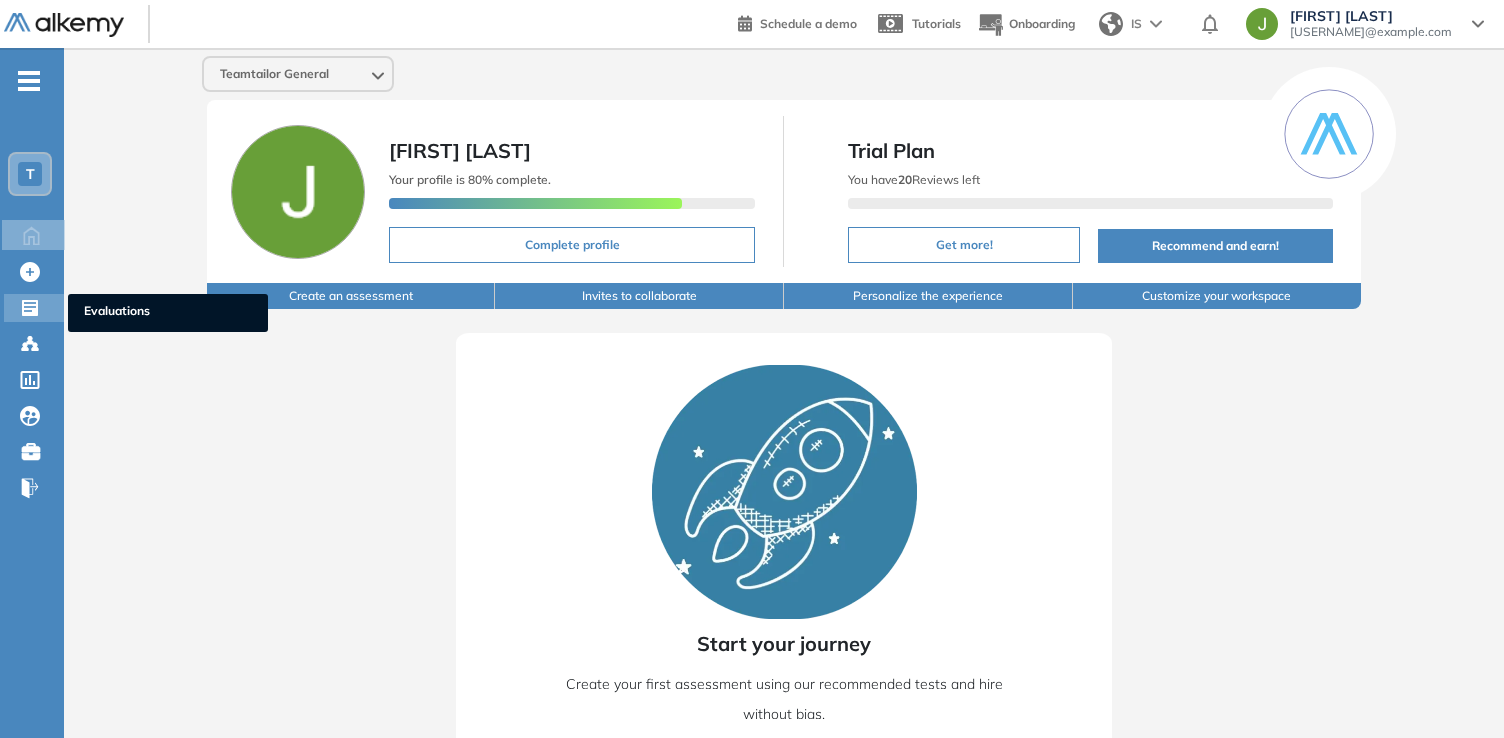 click at bounding box center (32, 306) 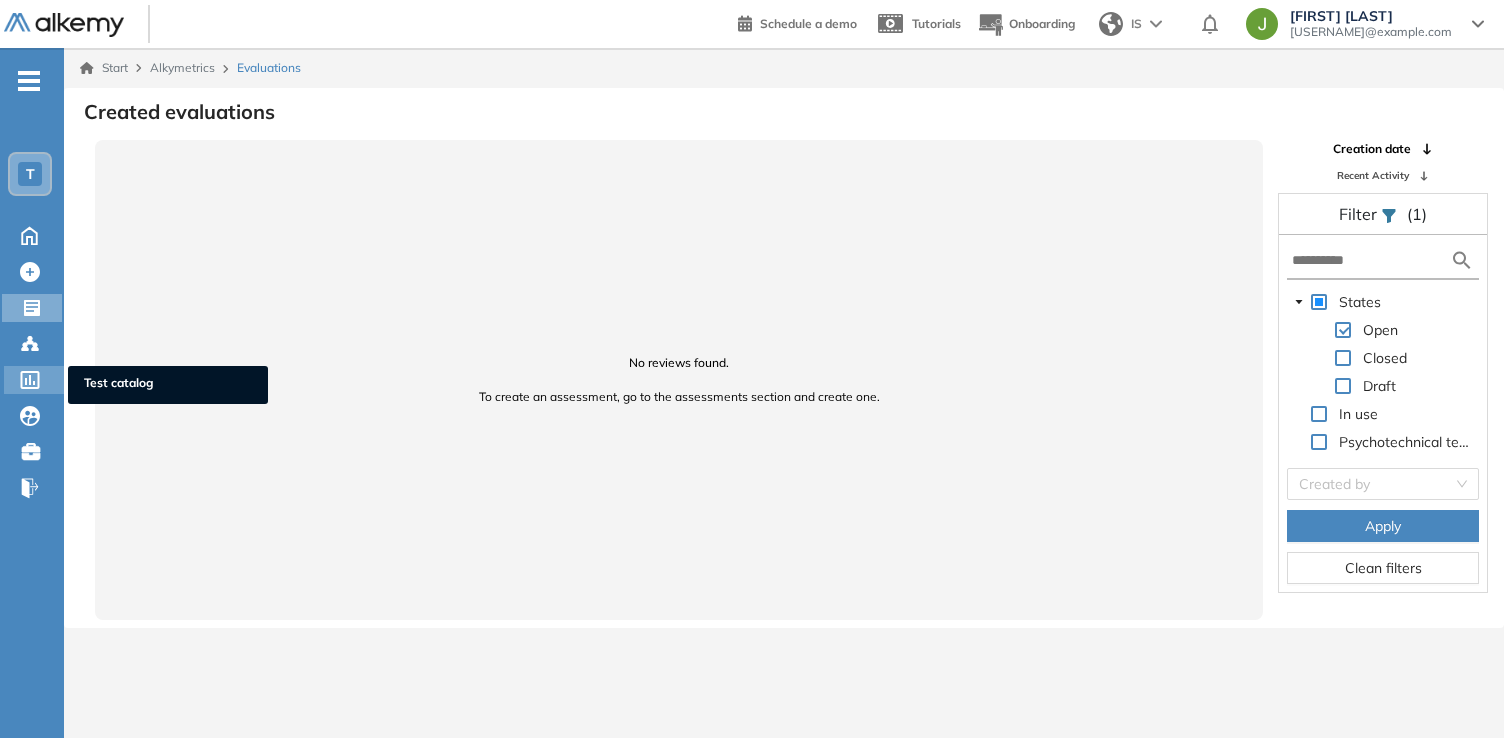 click 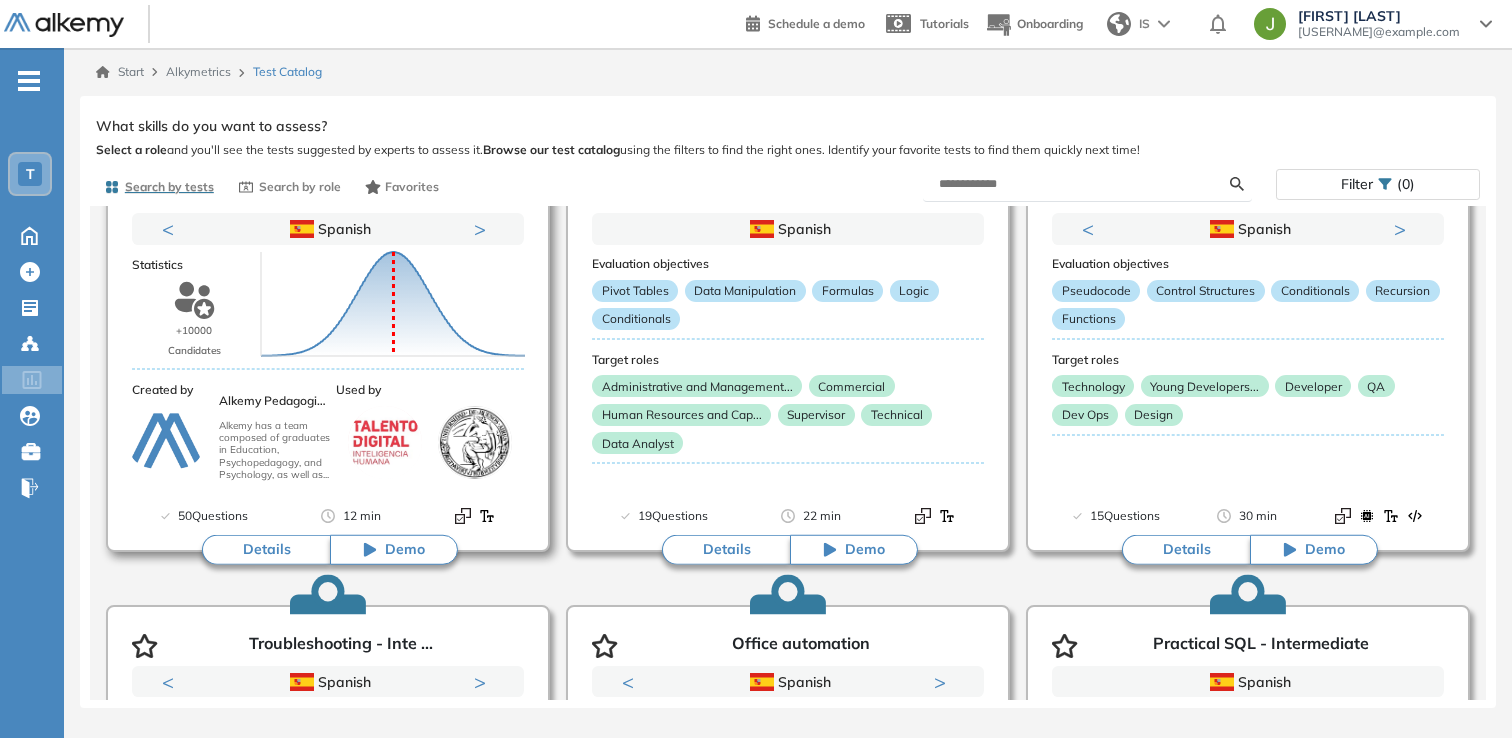 scroll, scrollTop: 186, scrollLeft: 0, axis: vertical 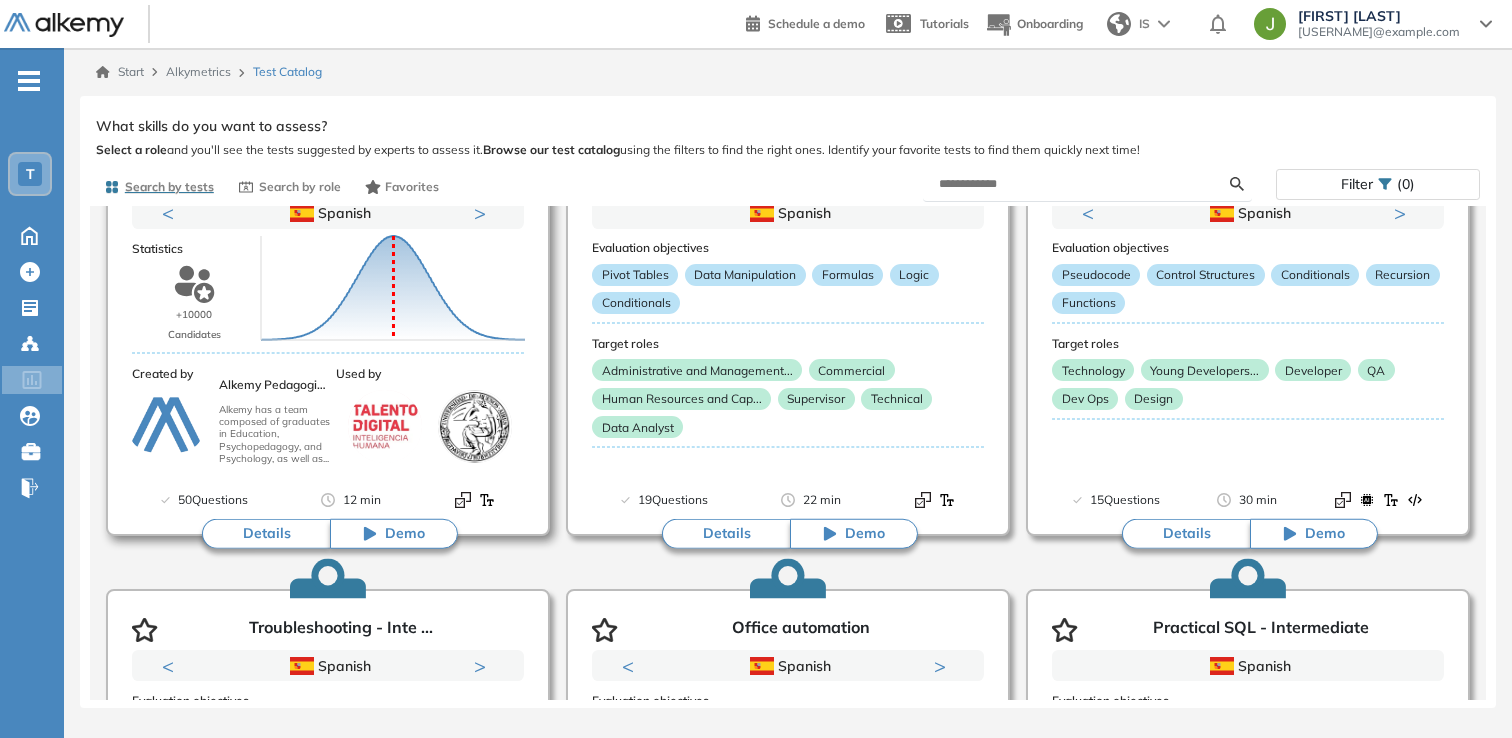 click on "Demo" at bounding box center [405, 533] 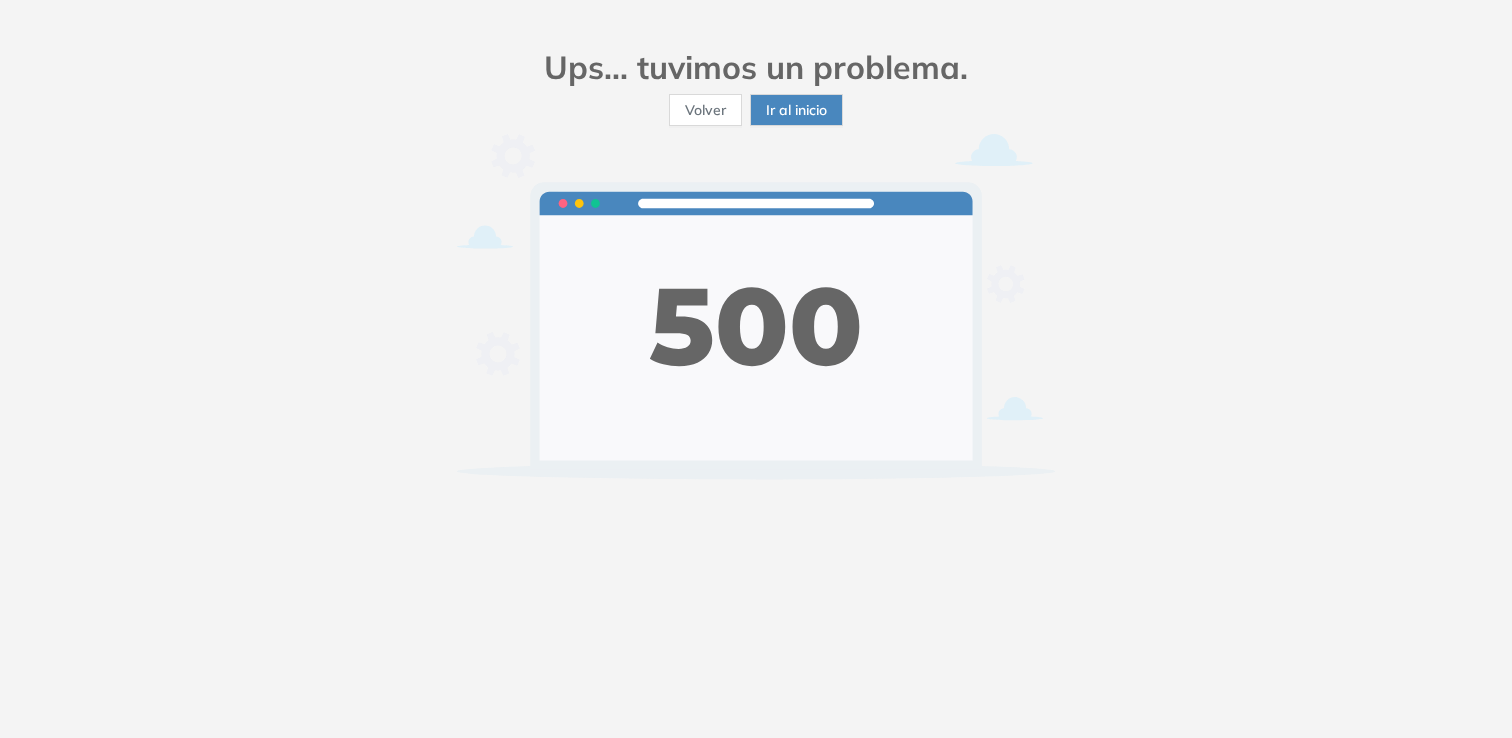 scroll, scrollTop: 0, scrollLeft: 0, axis: both 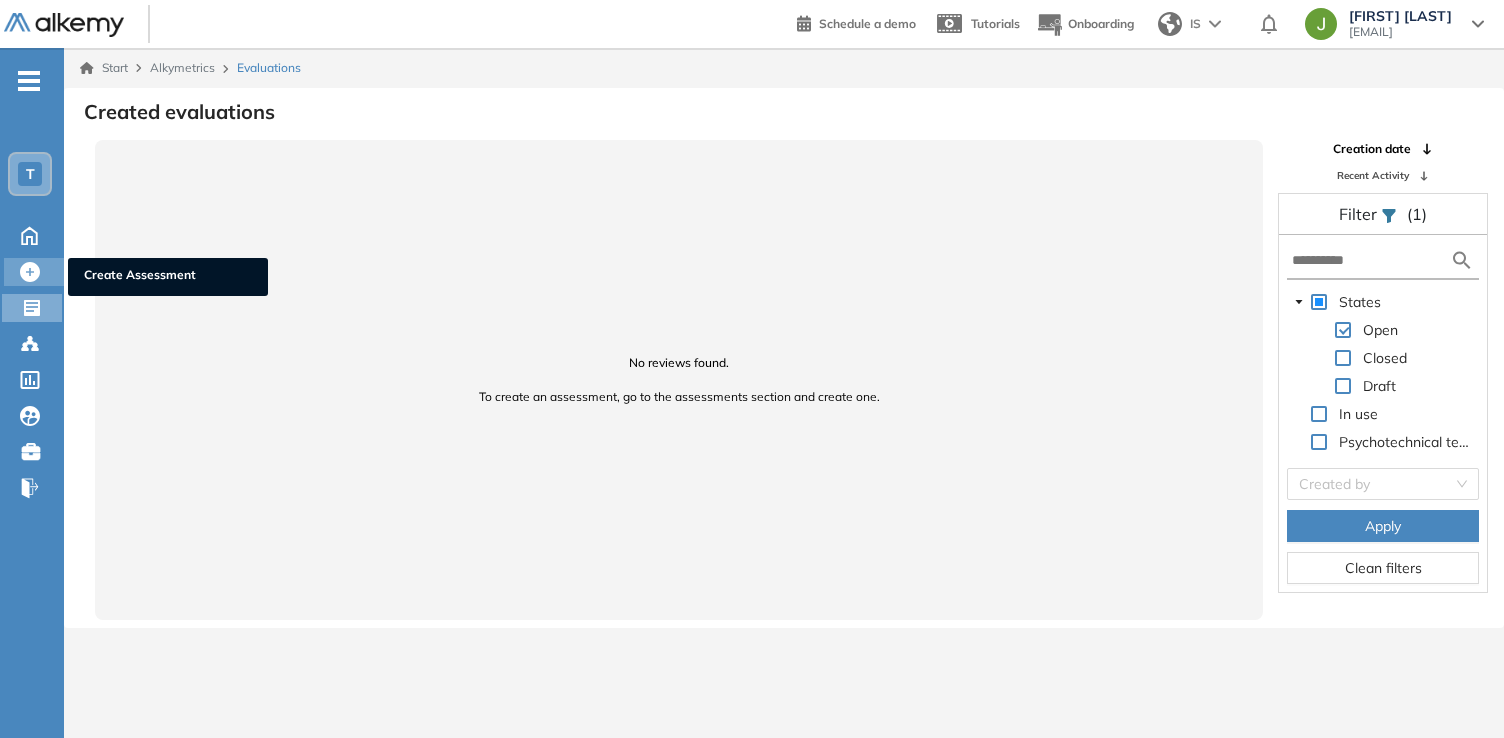click on "Create Assessment" at bounding box center [140, 274] 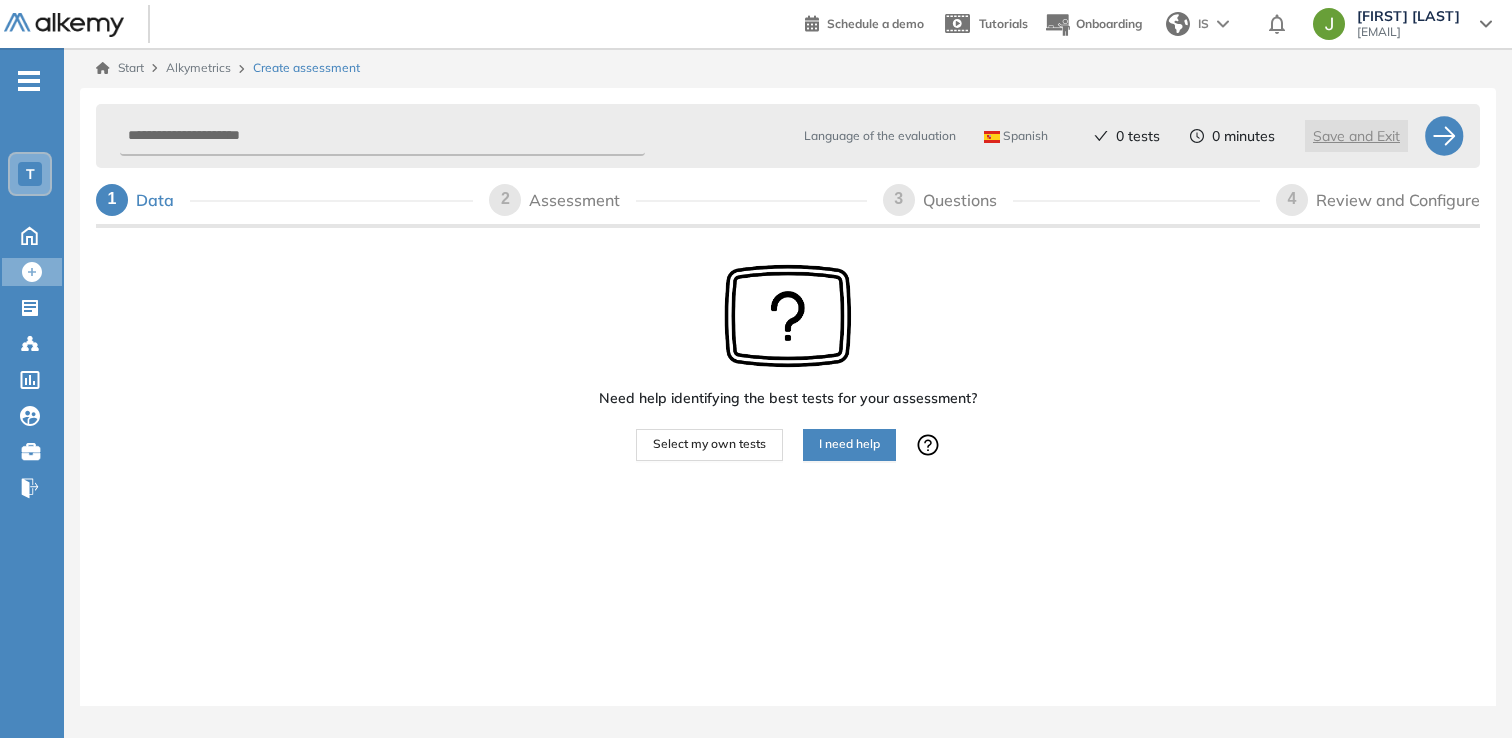 click on "Select my own tests" at bounding box center [709, 443] 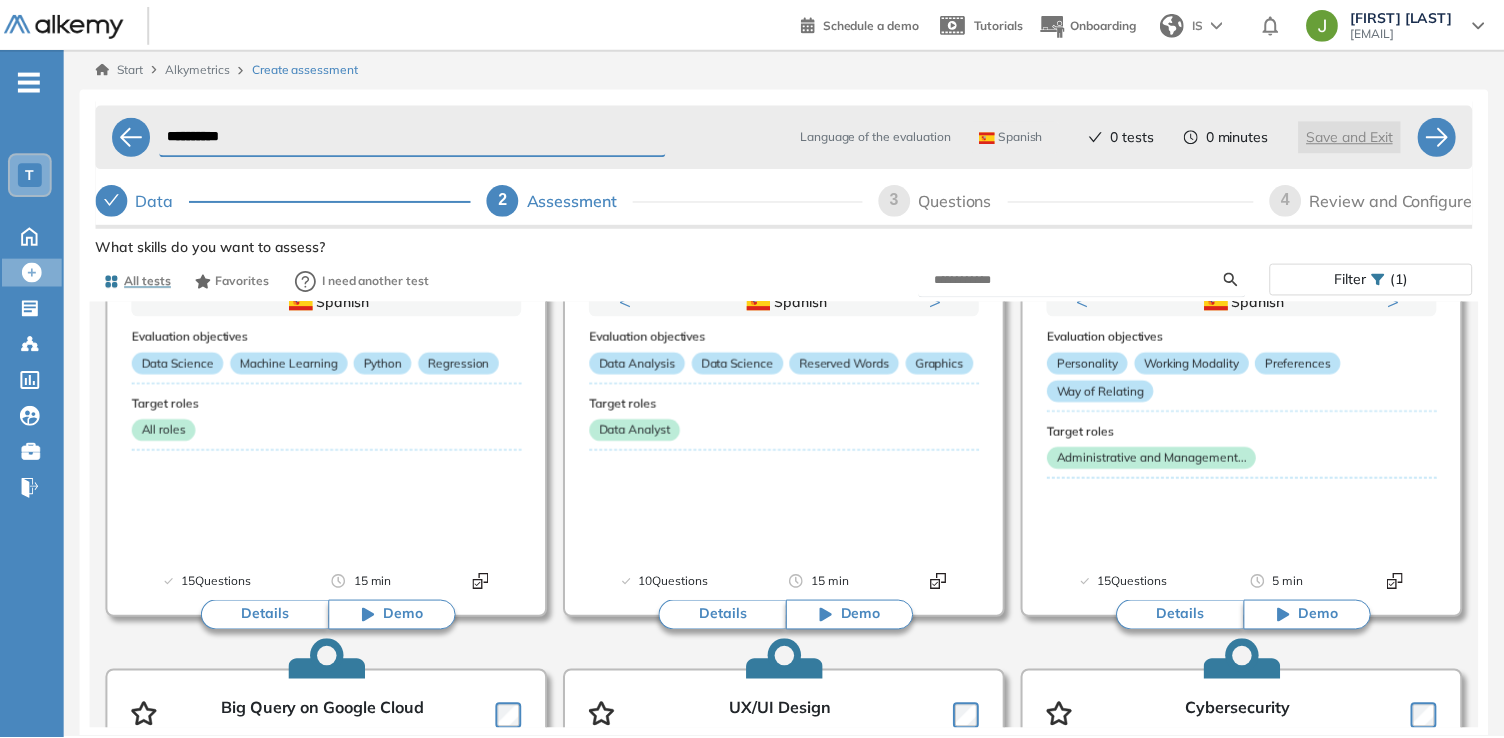 scroll, scrollTop: 2822, scrollLeft: 0, axis: vertical 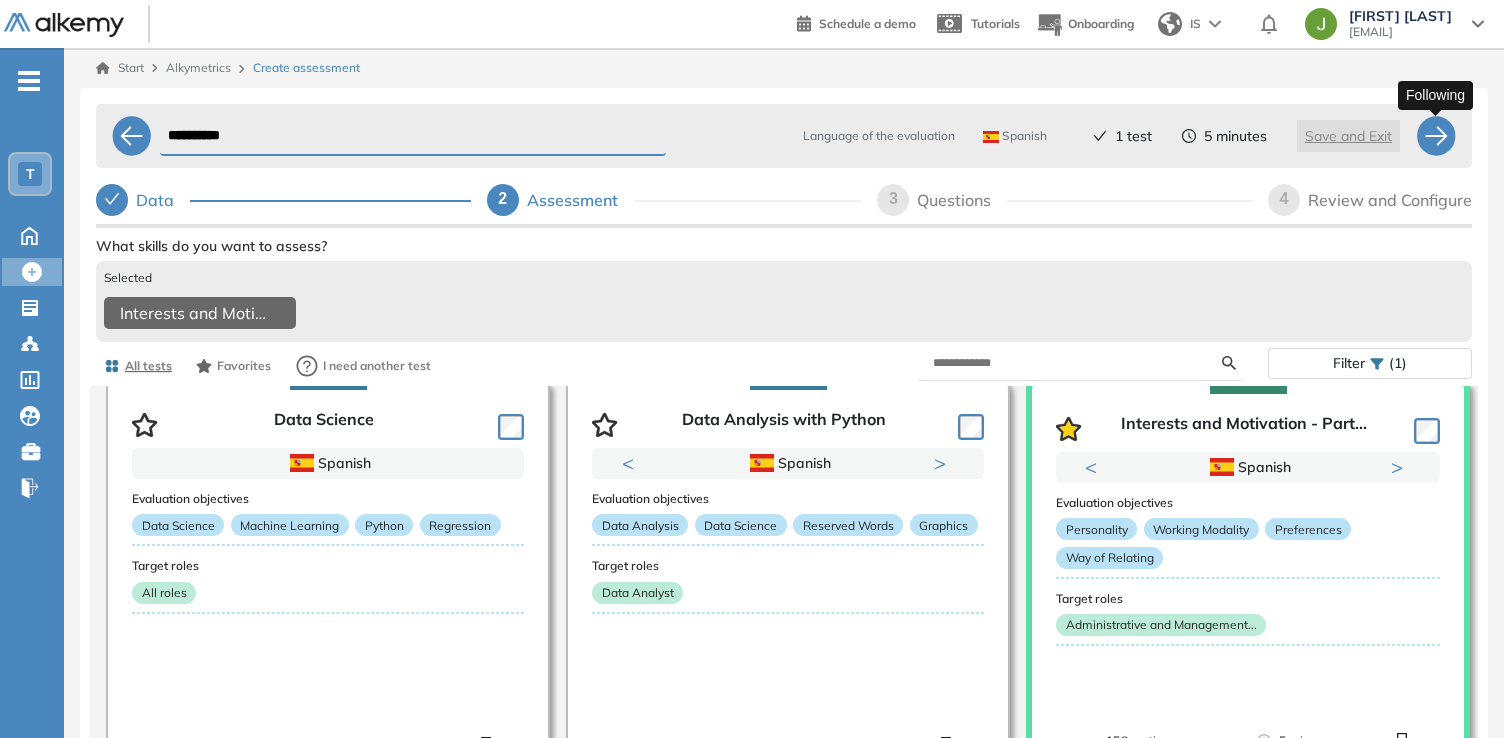 click at bounding box center (1436, 136) 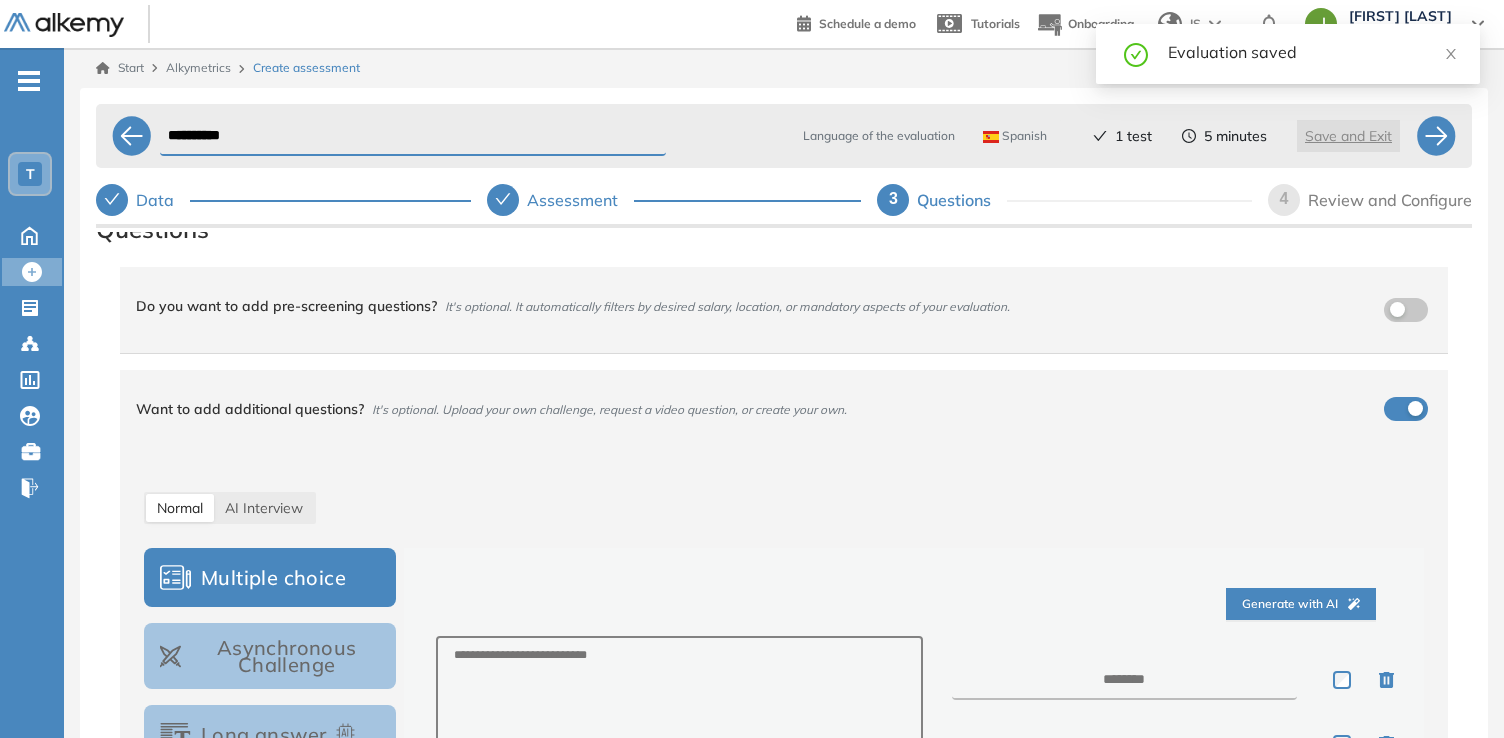 scroll, scrollTop: 6, scrollLeft: 0, axis: vertical 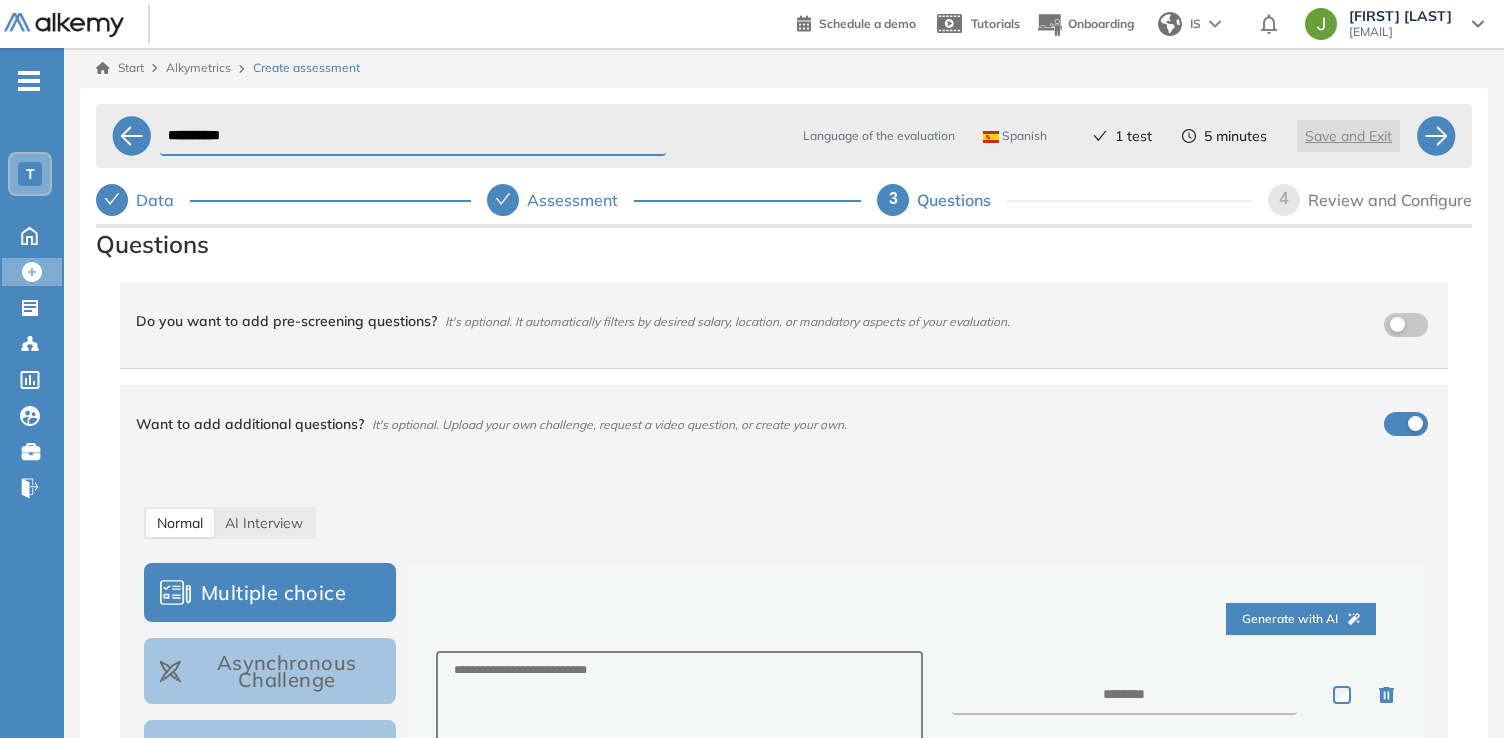 click on "Want to add additional questions?  It's optional. Upload your own challenge, request a video question, or create your own." at bounding box center (772, 424) 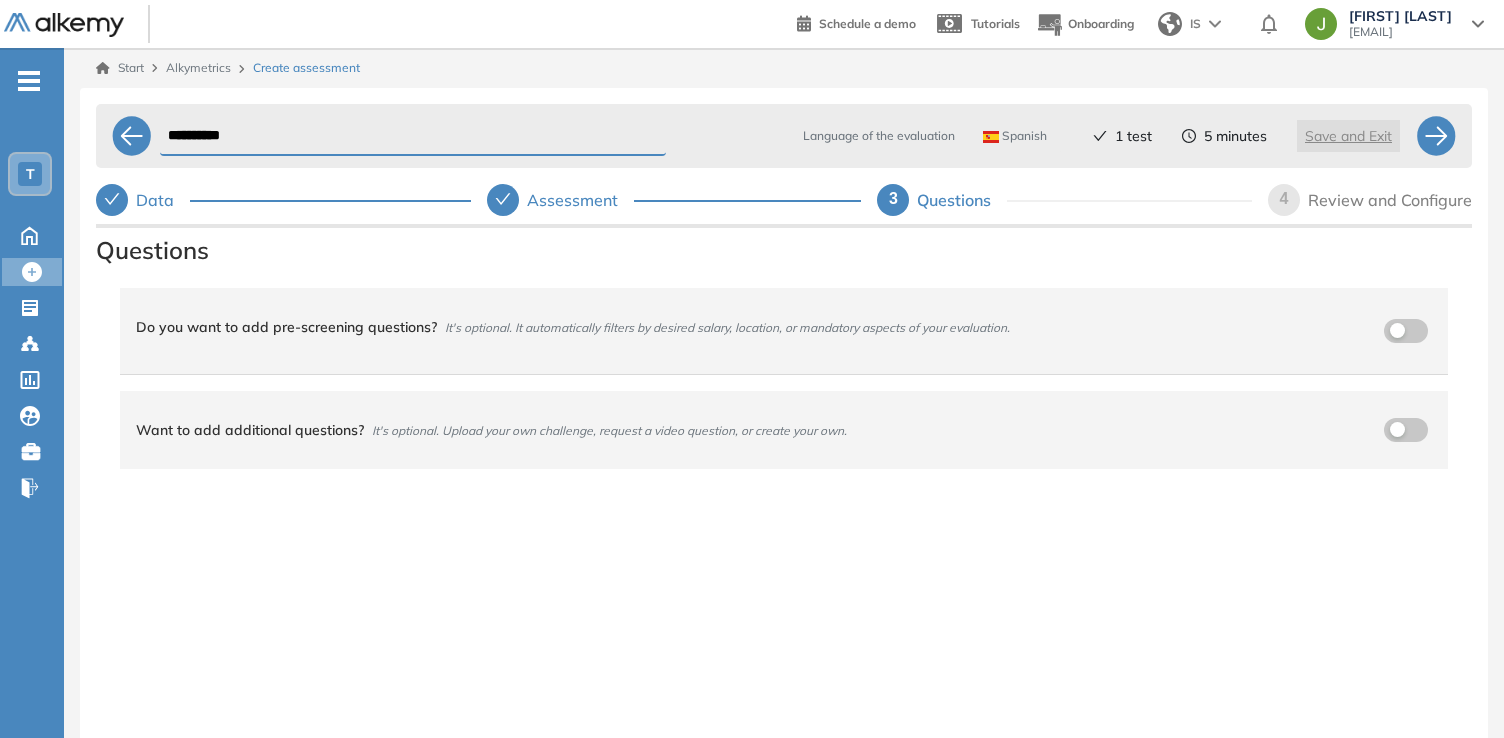 scroll, scrollTop: 0, scrollLeft: 0, axis: both 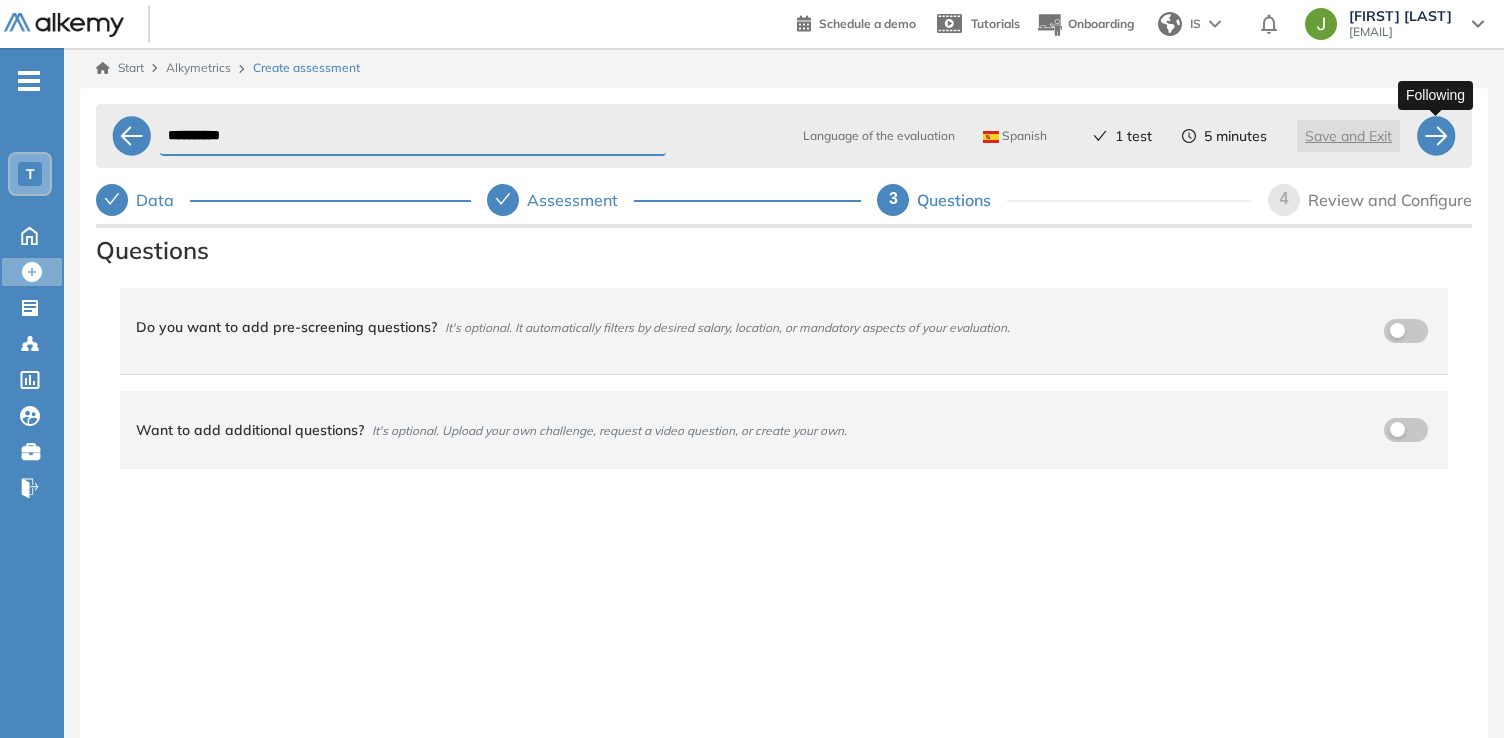 click at bounding box center [1436, 136] 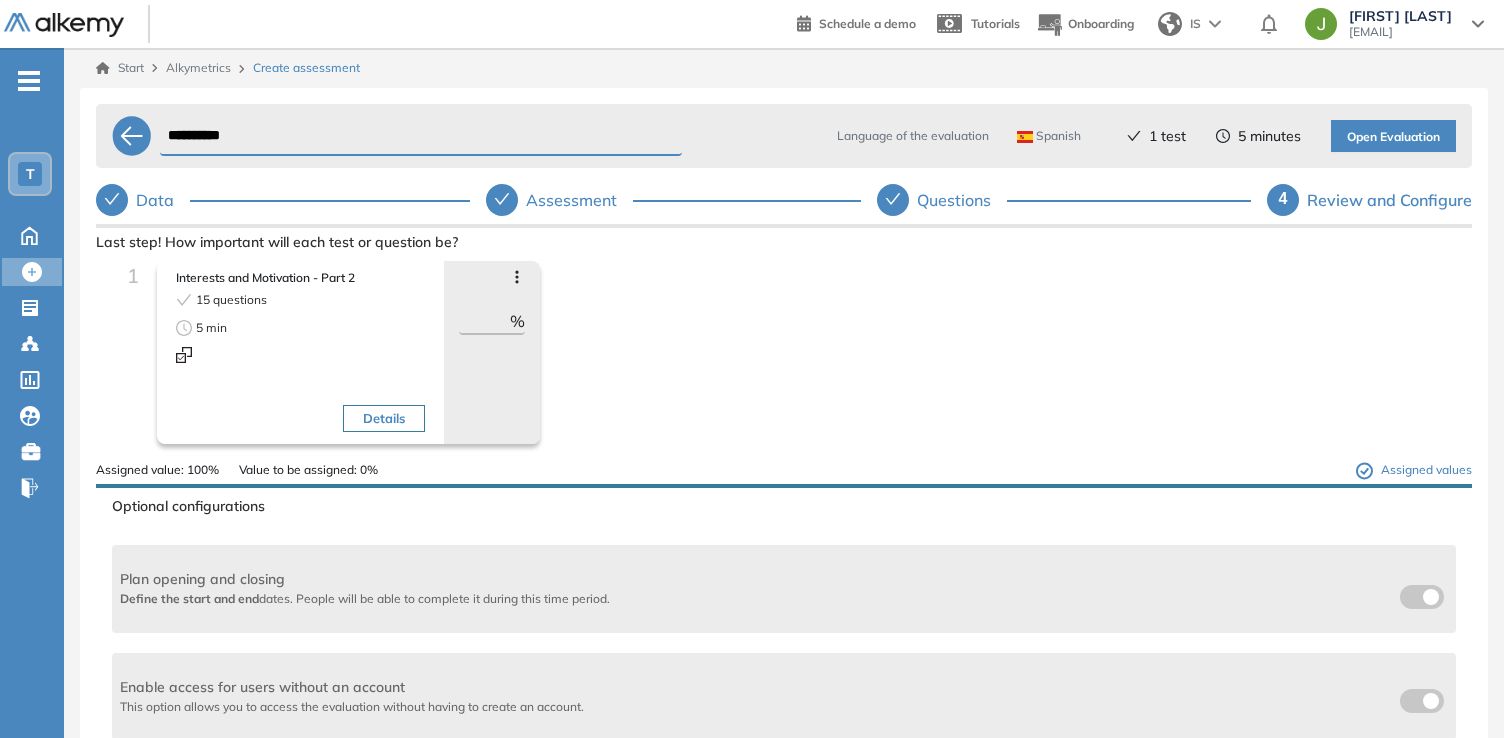 click on "***" at bounding box center (484, 321) 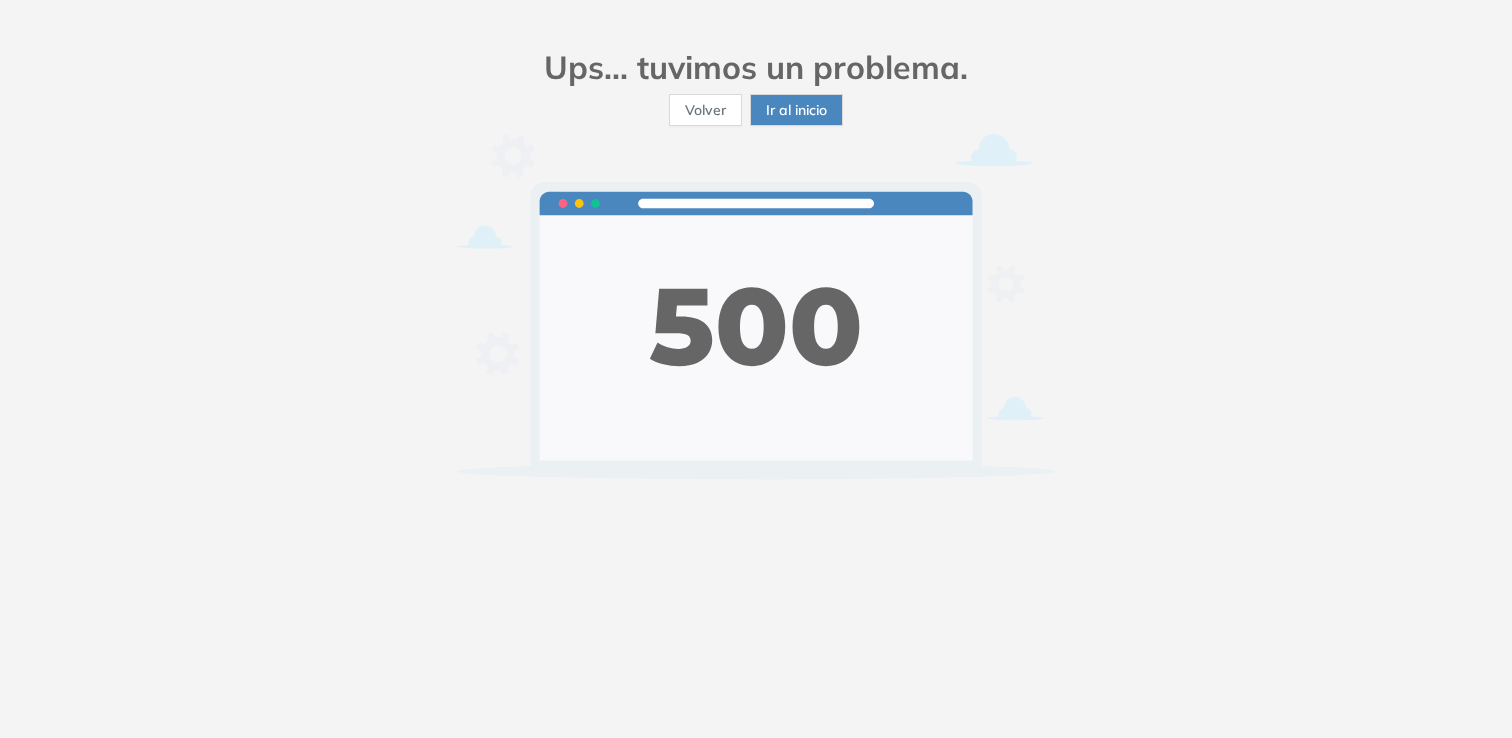 scroll, scrollTop: 0, scrollLeft: 0, axis: both 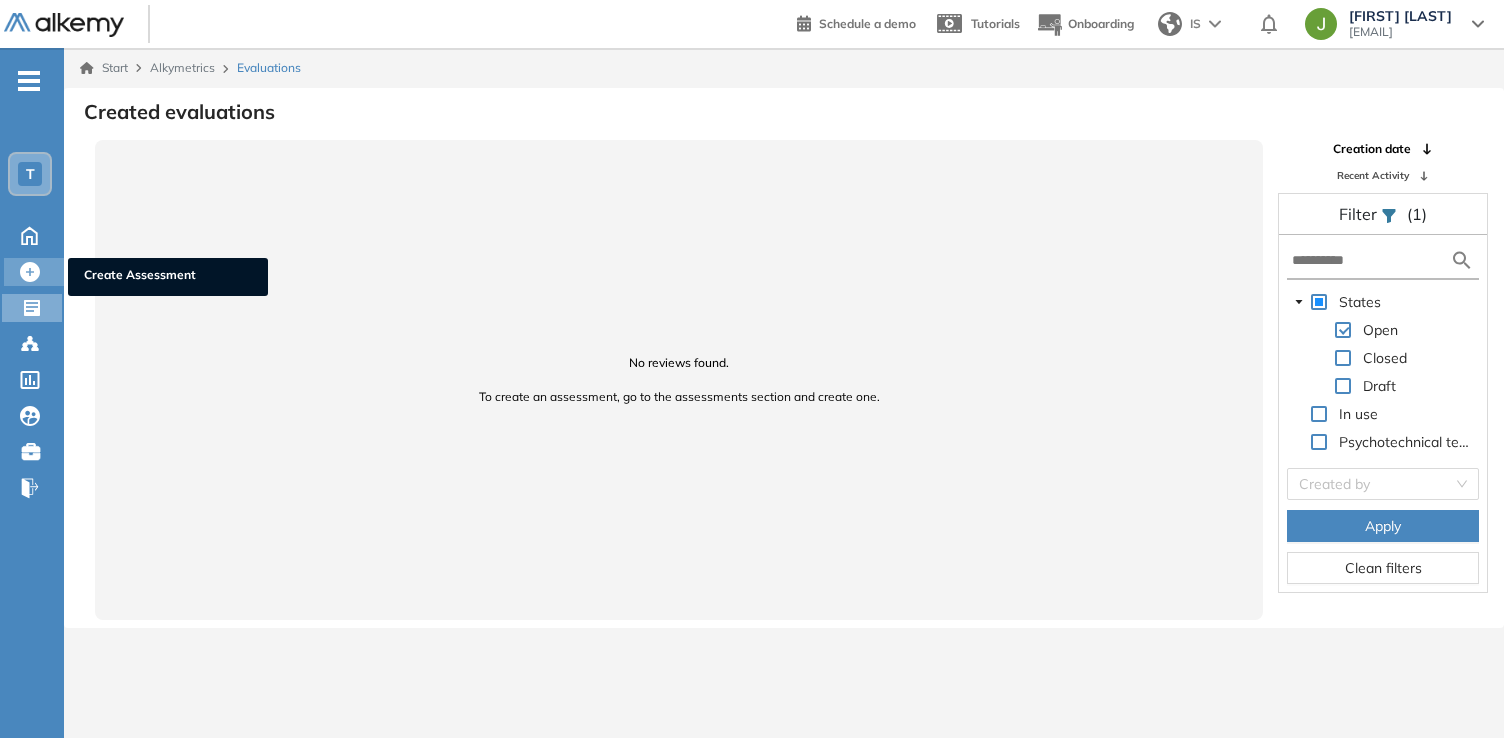 click 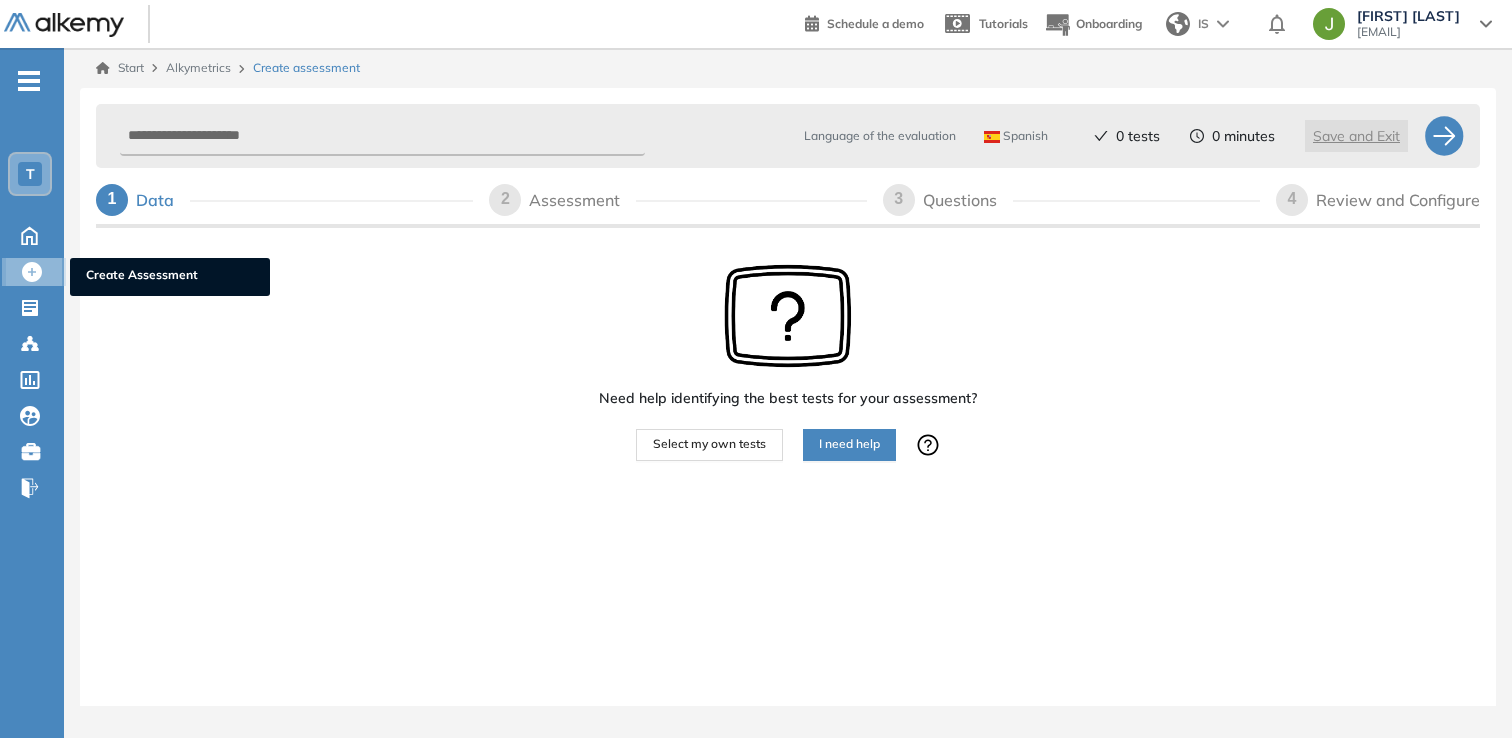 click on "Create Assessment" at bounding box center (142, 274) 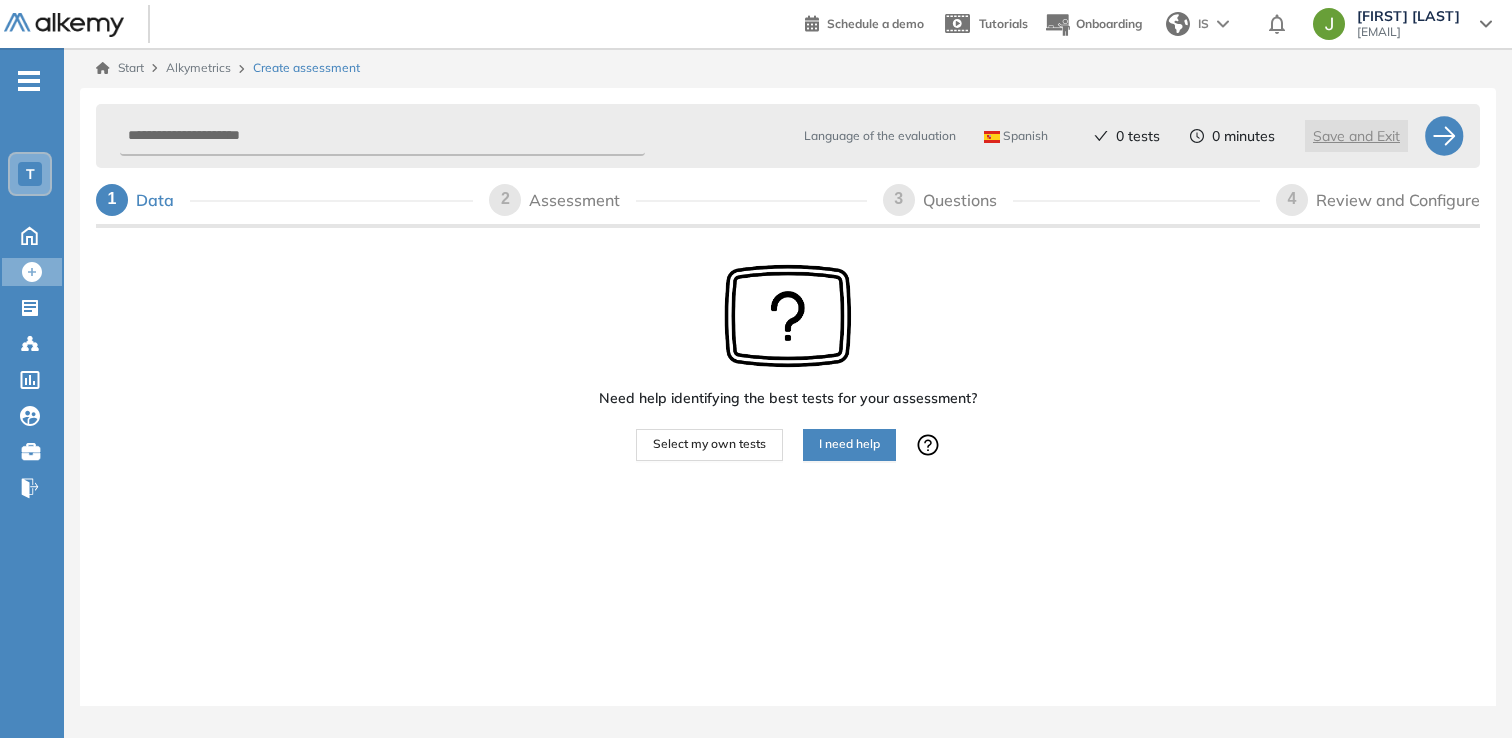 click on "Select my own tests" at bounding box center [709, 443] 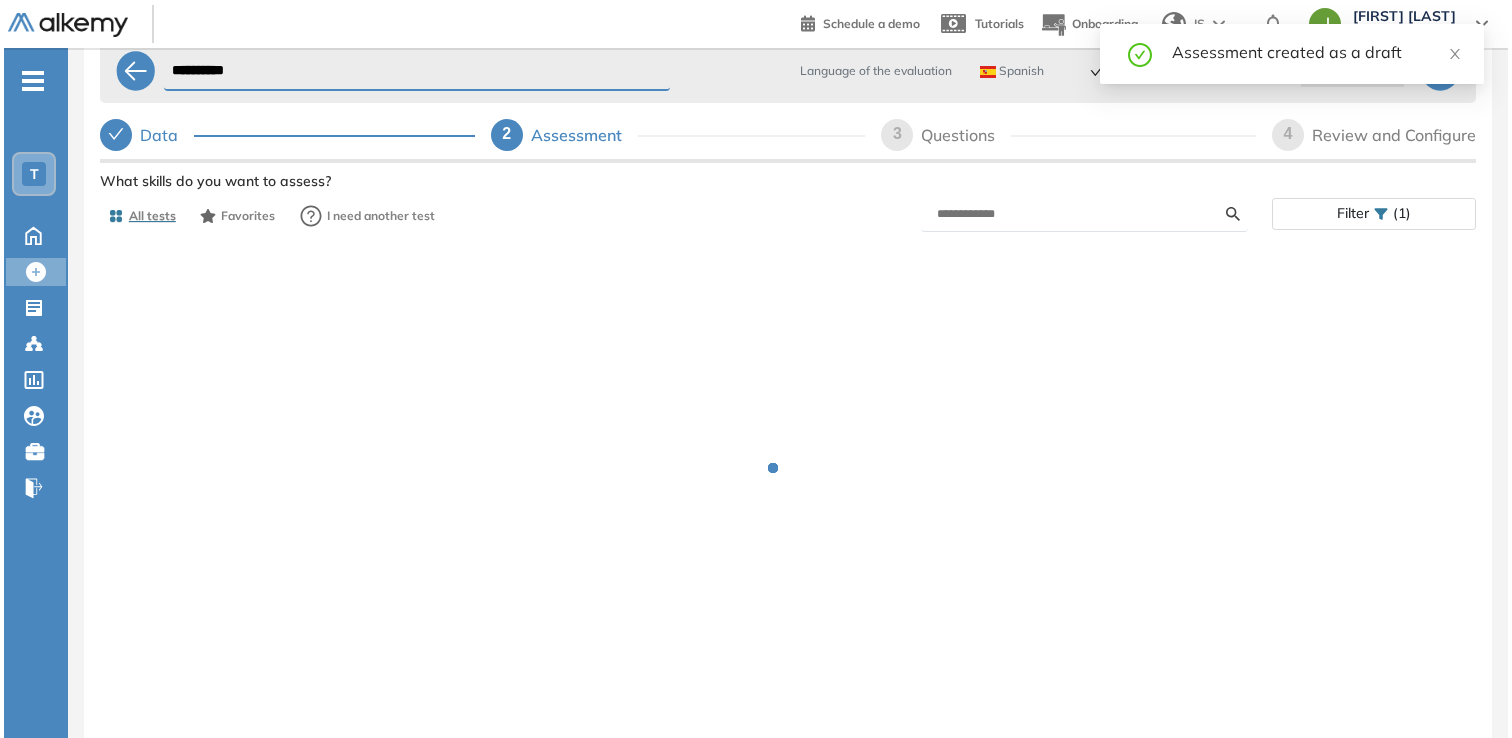 scroll, scrollTop: 0, scrollLeft: 0, axis: both 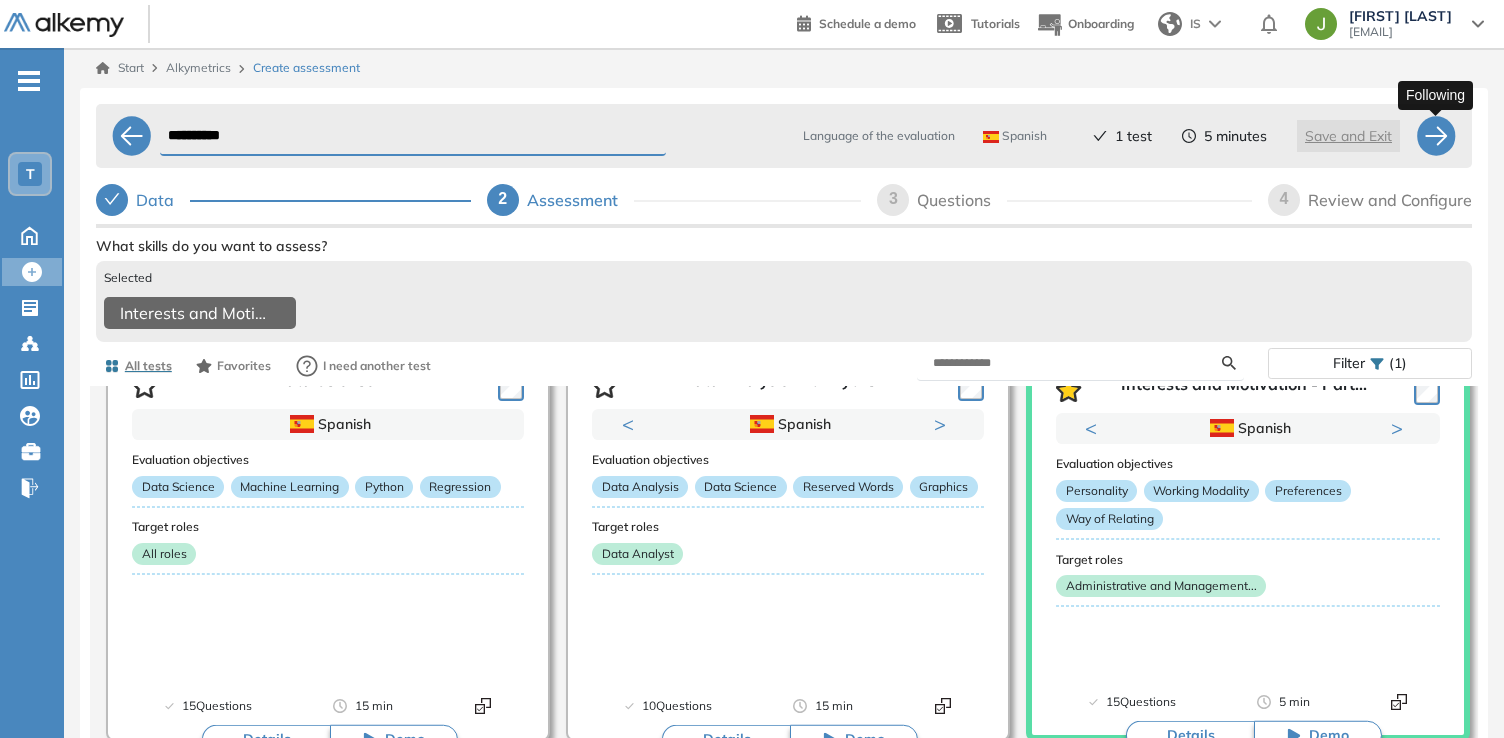 click at bounding box center (1436, 136) 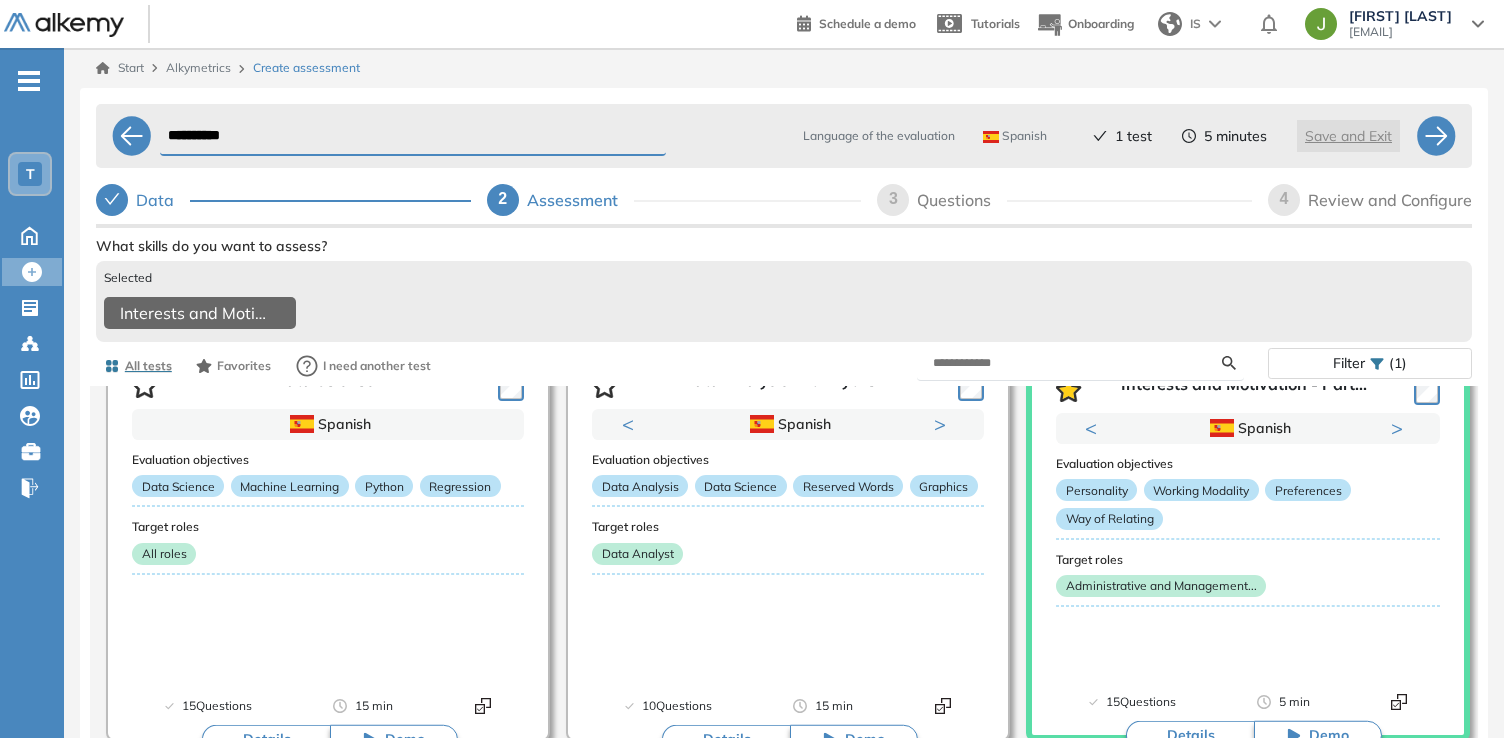 select on "*****" 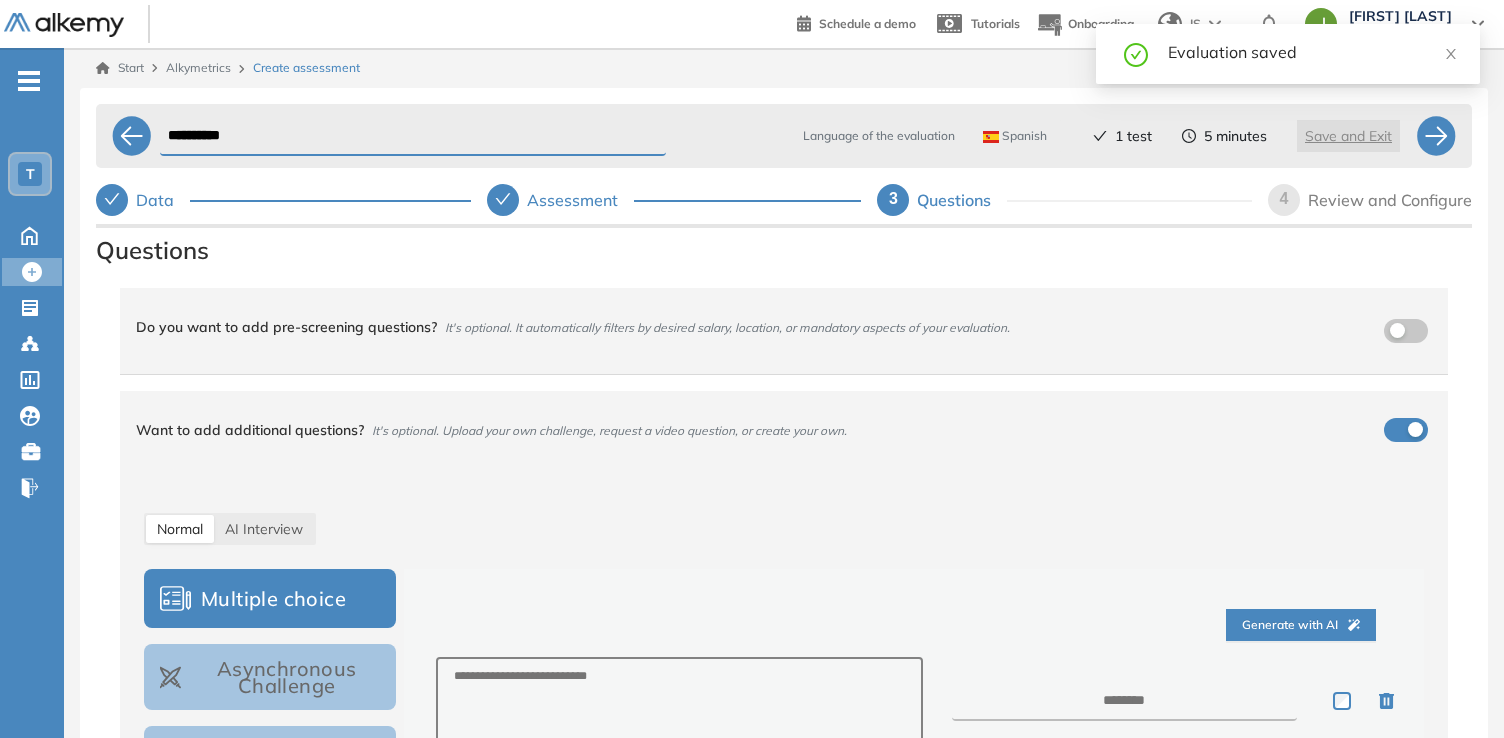 click on "Want to add additional questions?  It's optional. Upload your own challenge, request a video question, or create your own." at bounding box center [772, 430] 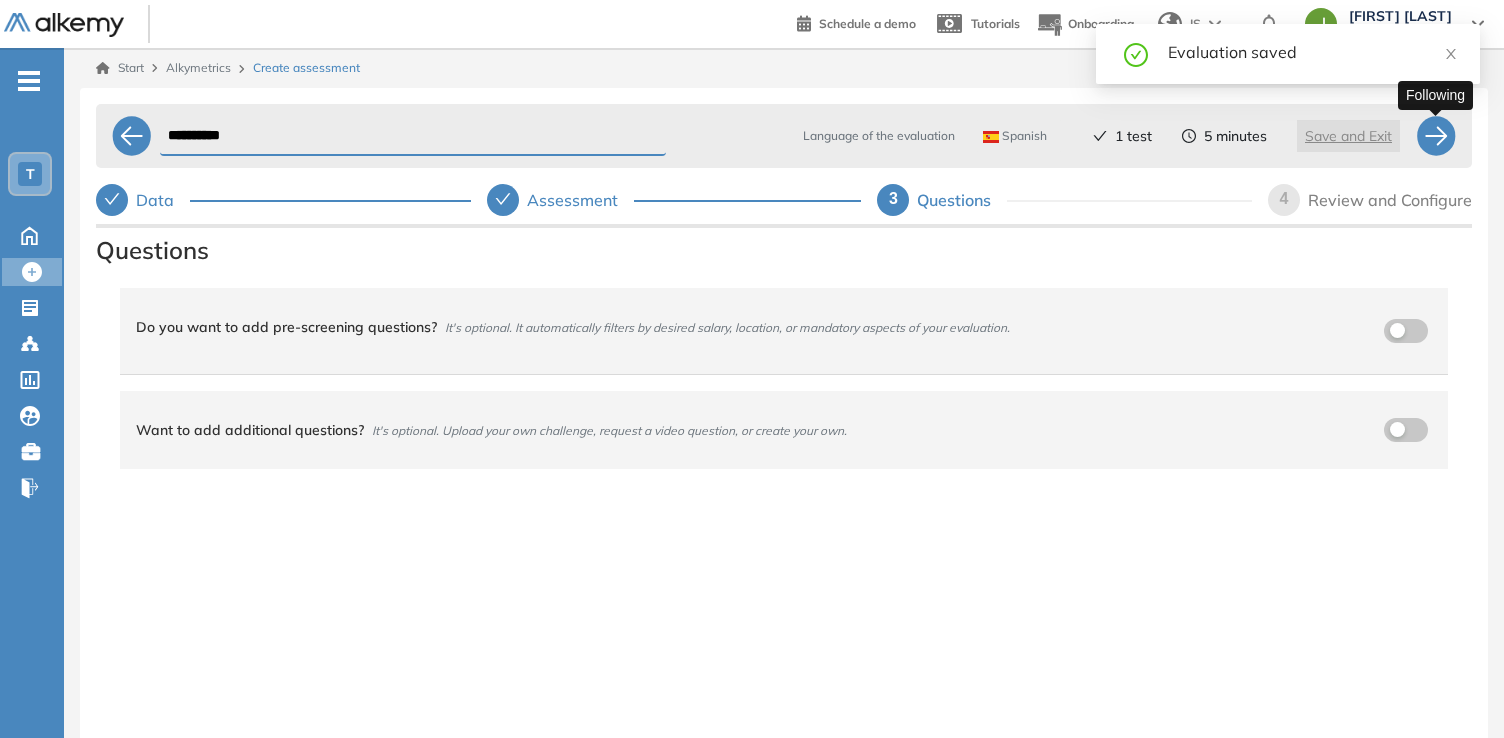 click at bounding box center [1436, 136] 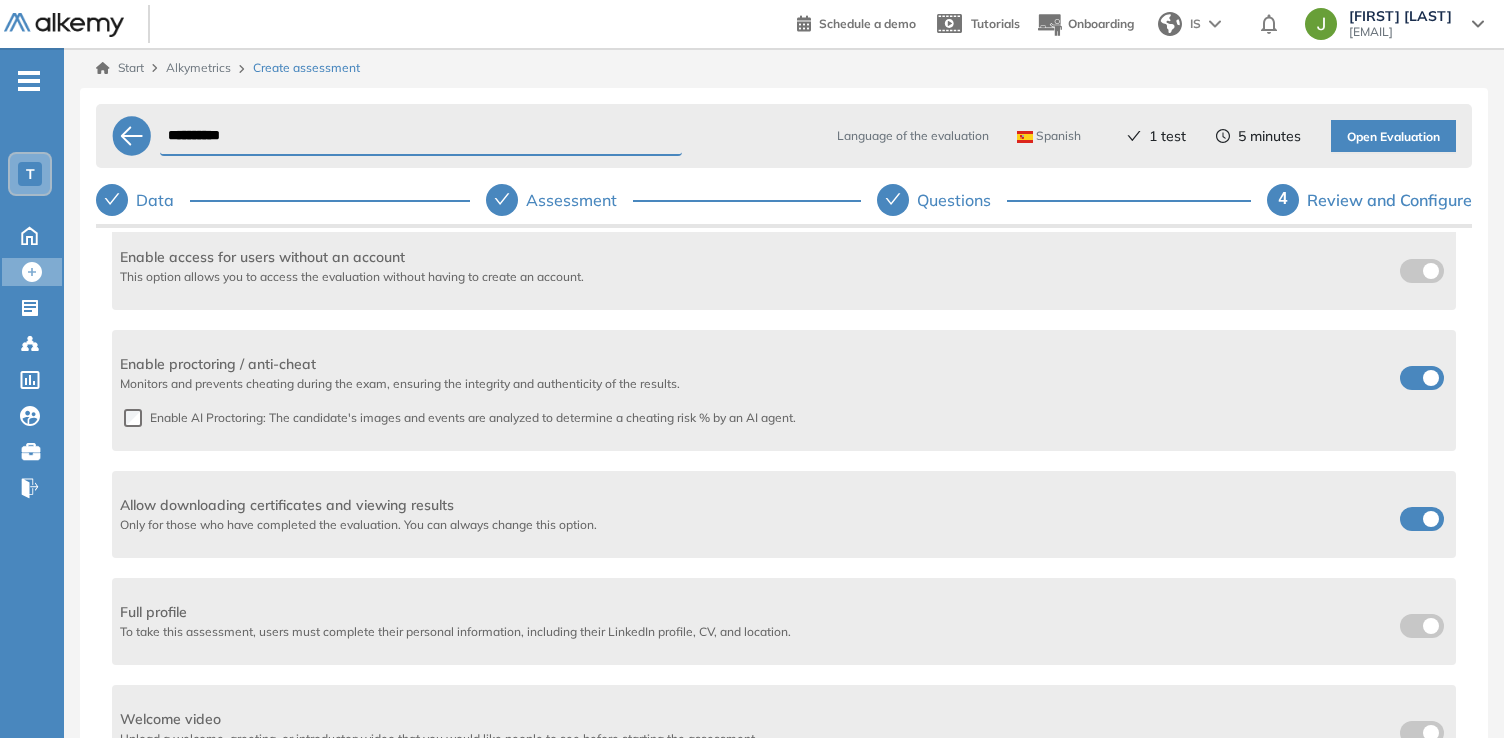 scroll, scrollTop: 438, scrollLeft: 0, axis: vertical 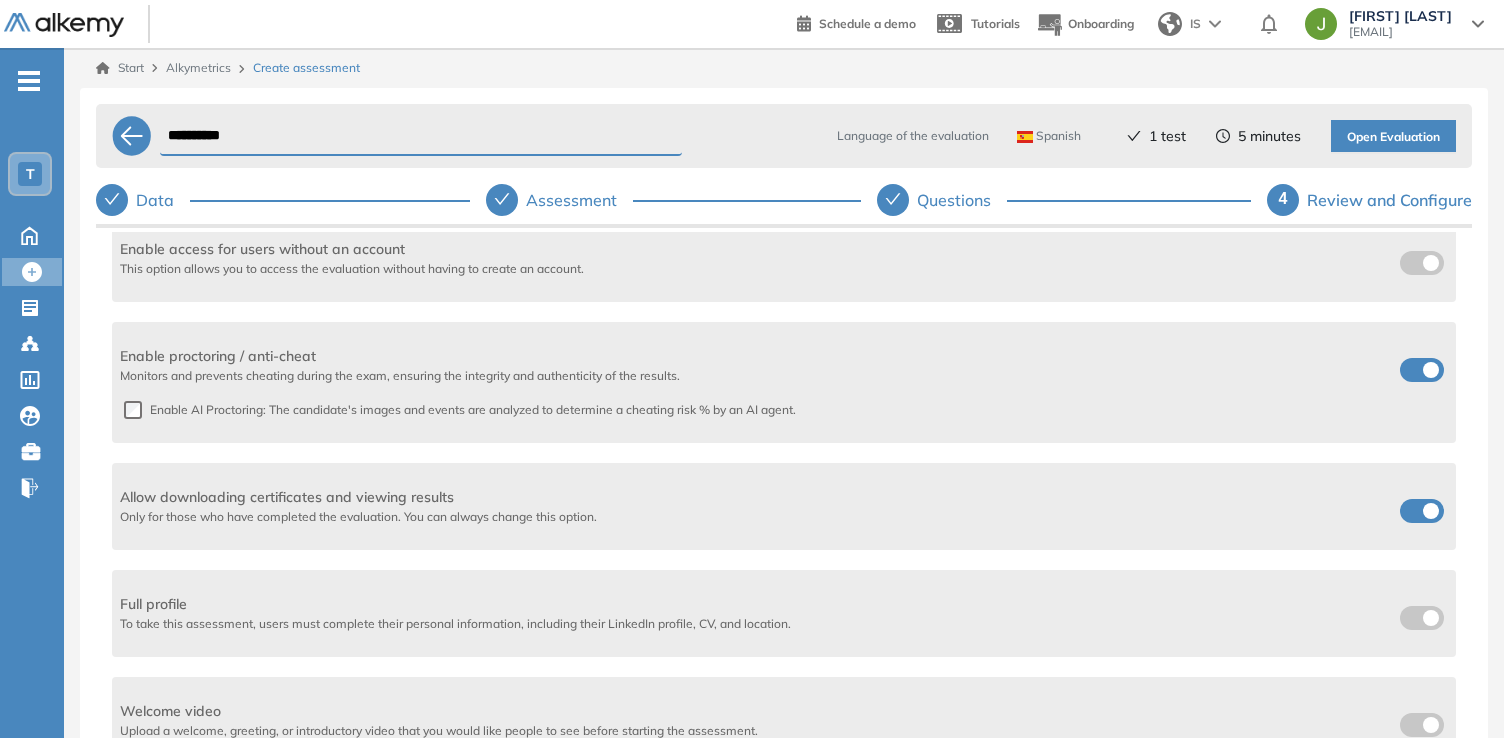 click at bounding box center (1422, 370) 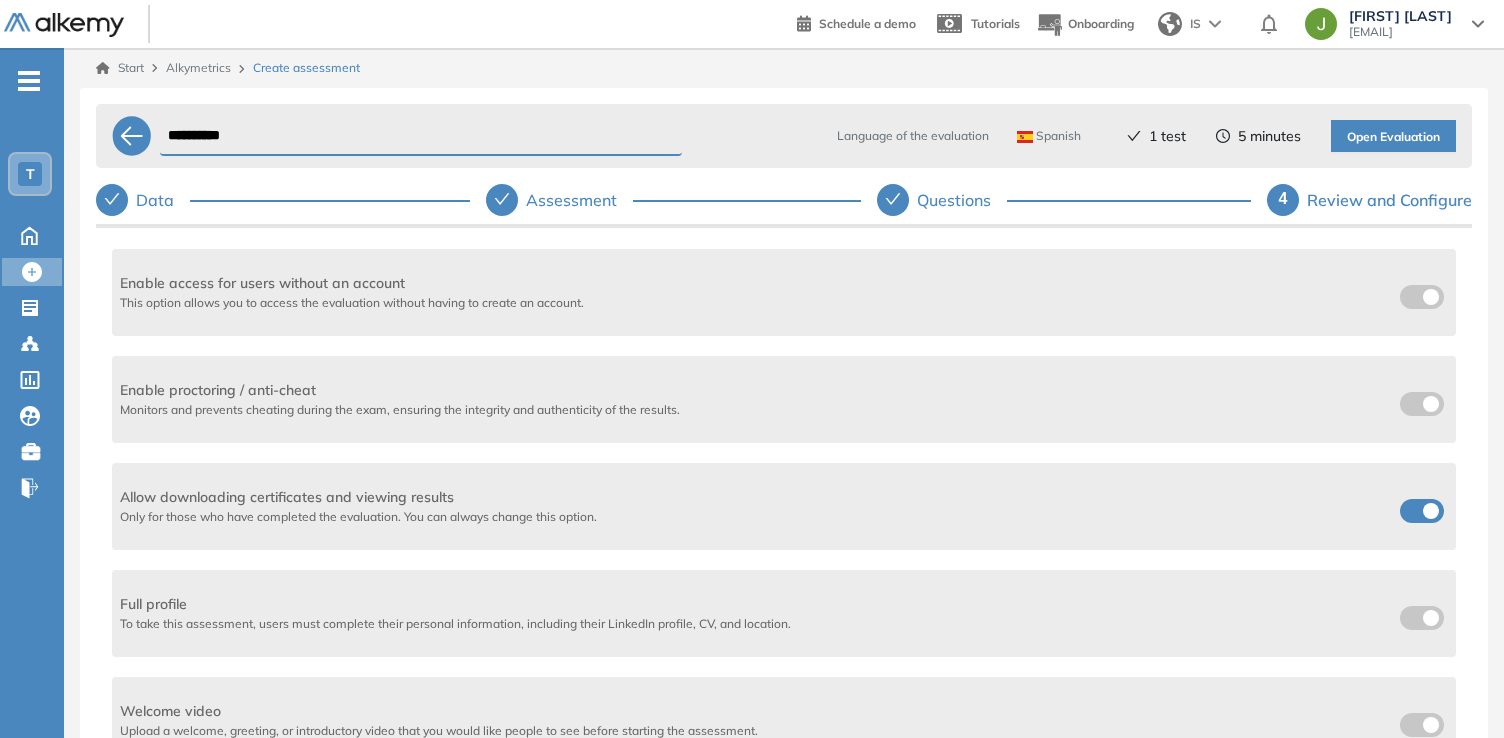 scroll, scrollTop: 404, scrollLeft: 0, axis: vertical 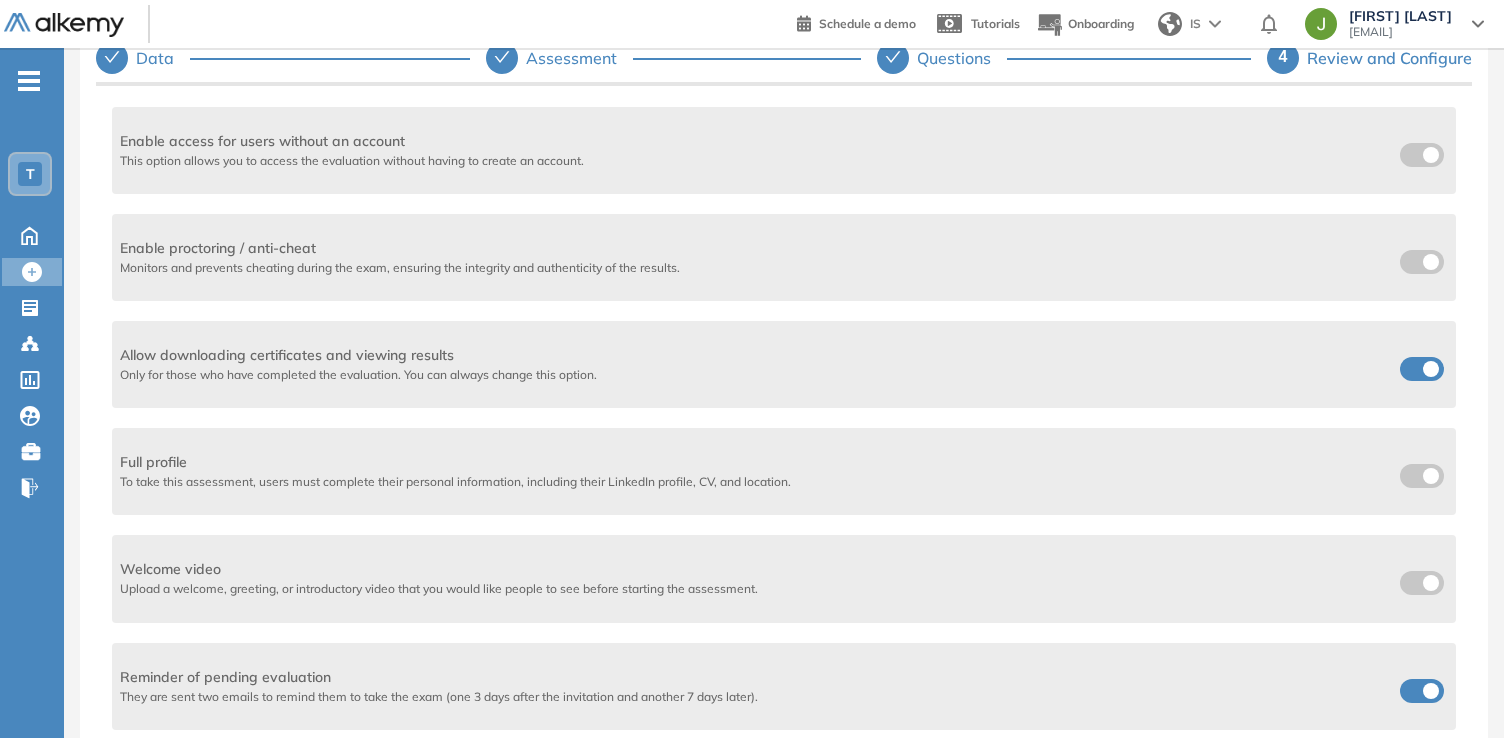 click at bounding box center (1422, 691) 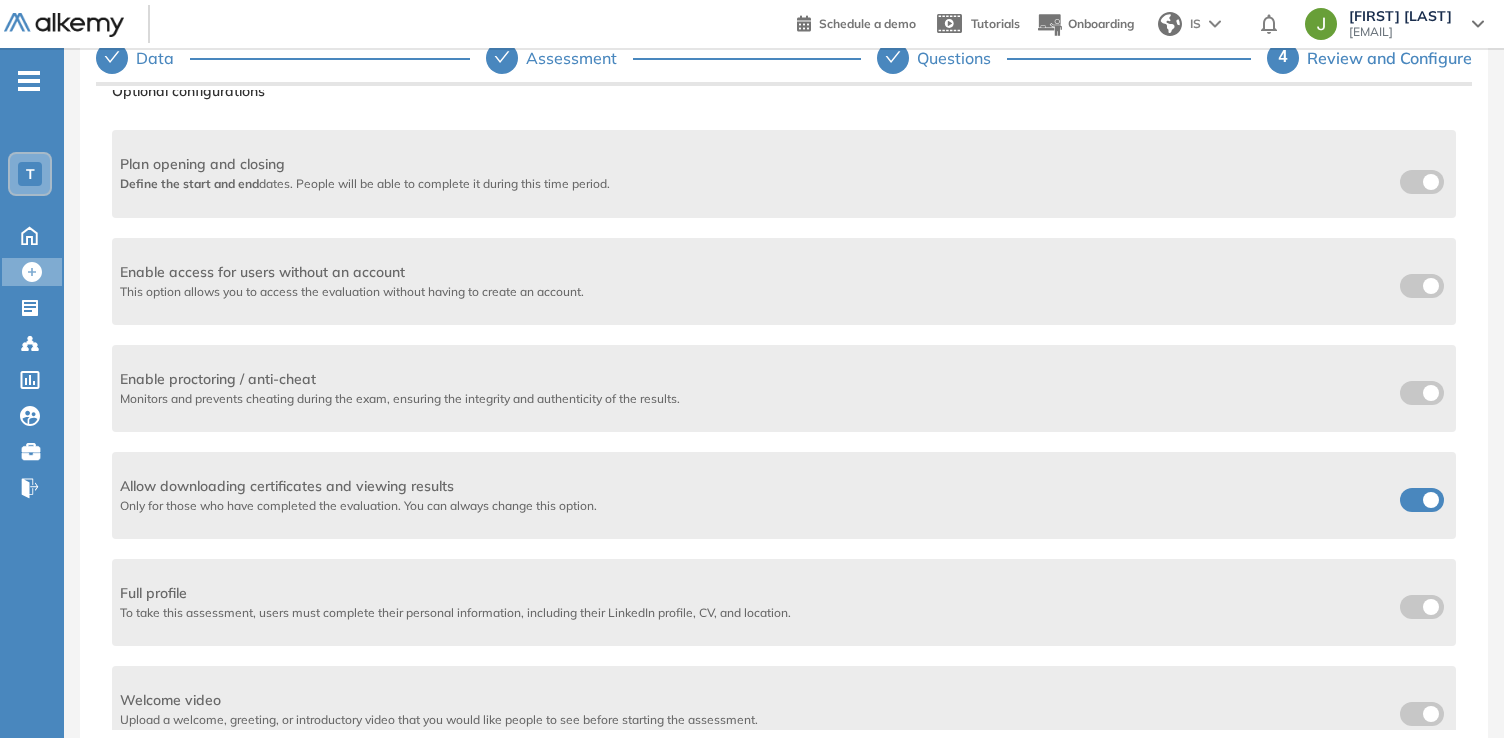 scroll, scrollTop: 0, scrollLeft: 0, axis: both 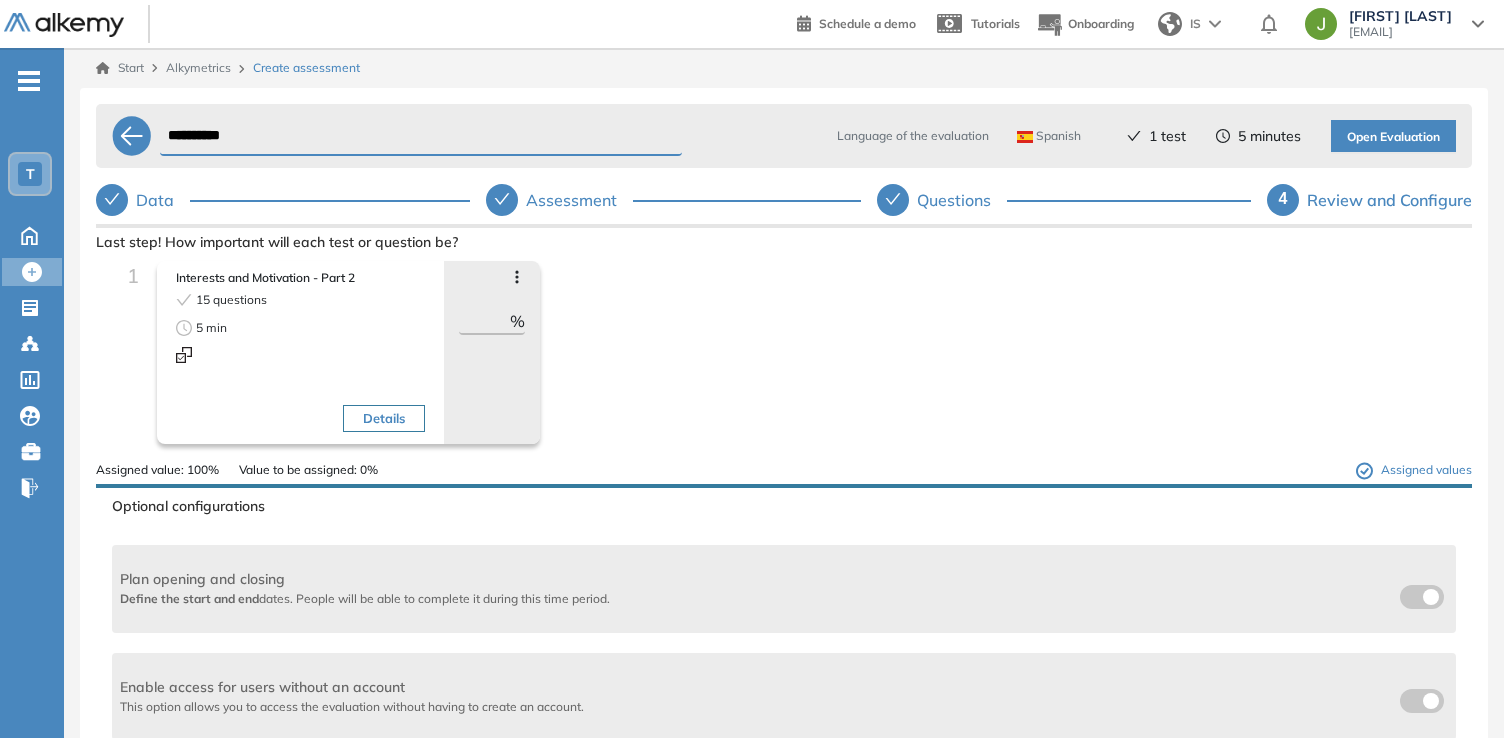 click on "Open Evaluation" at bounding box center (1393, 136) 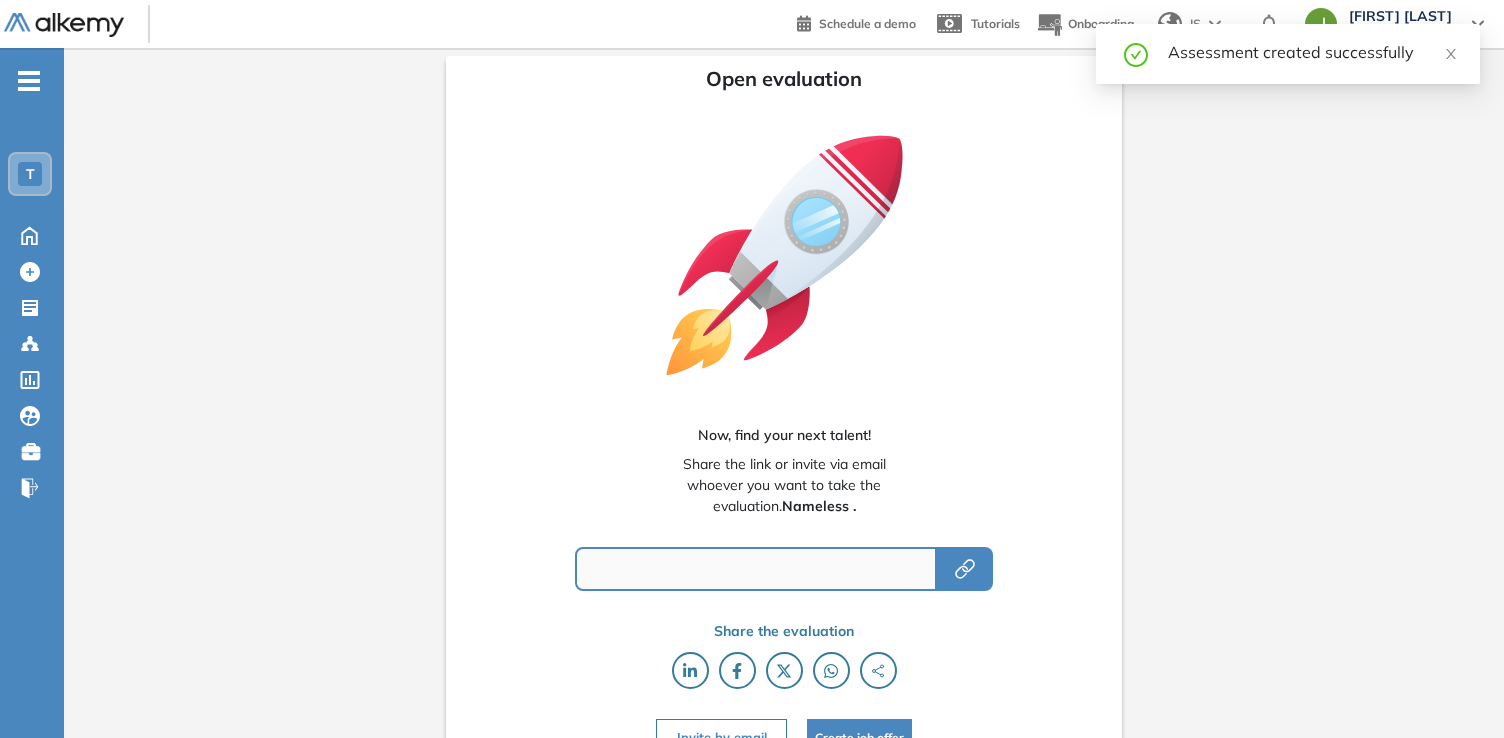 type on "**********" 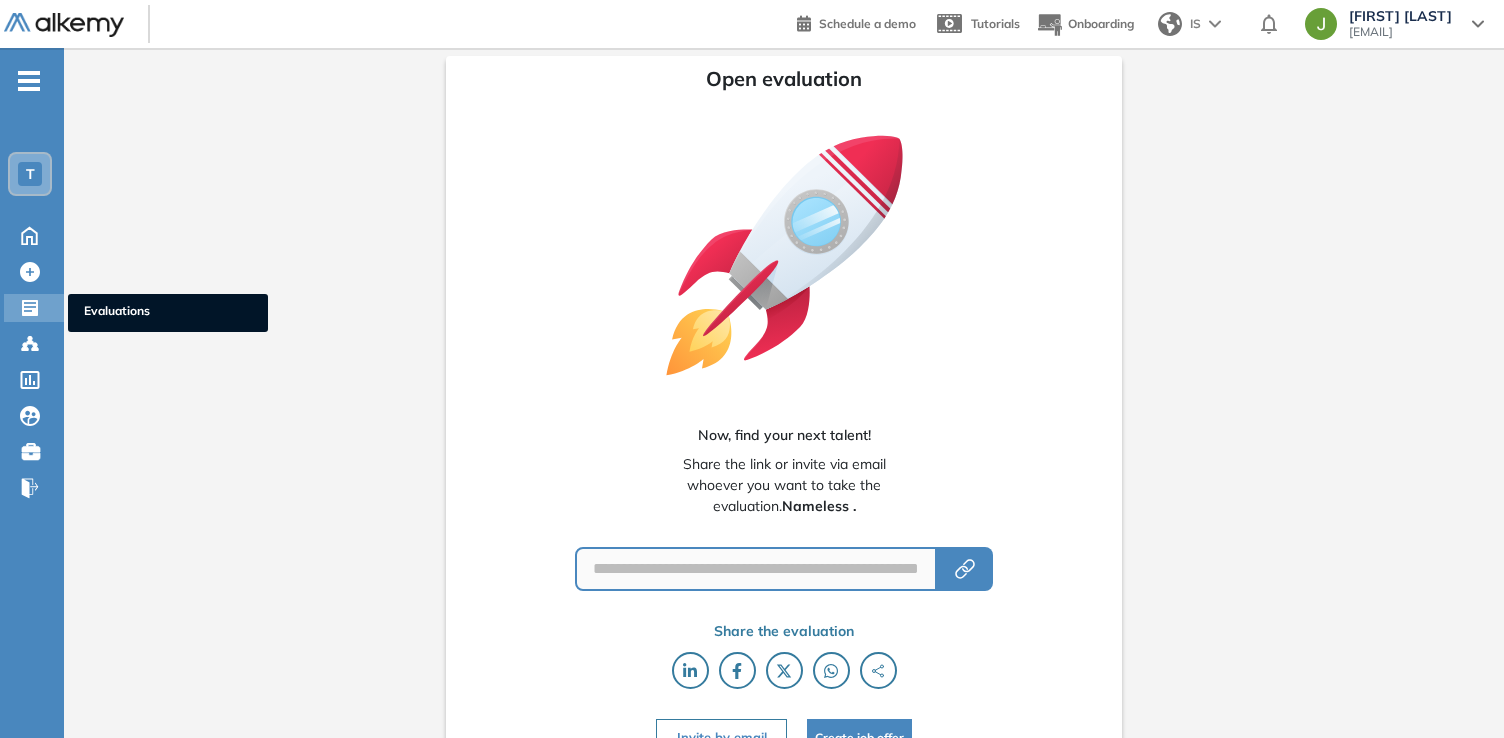 click on "Evaluations" at bounding box center (117, 310) 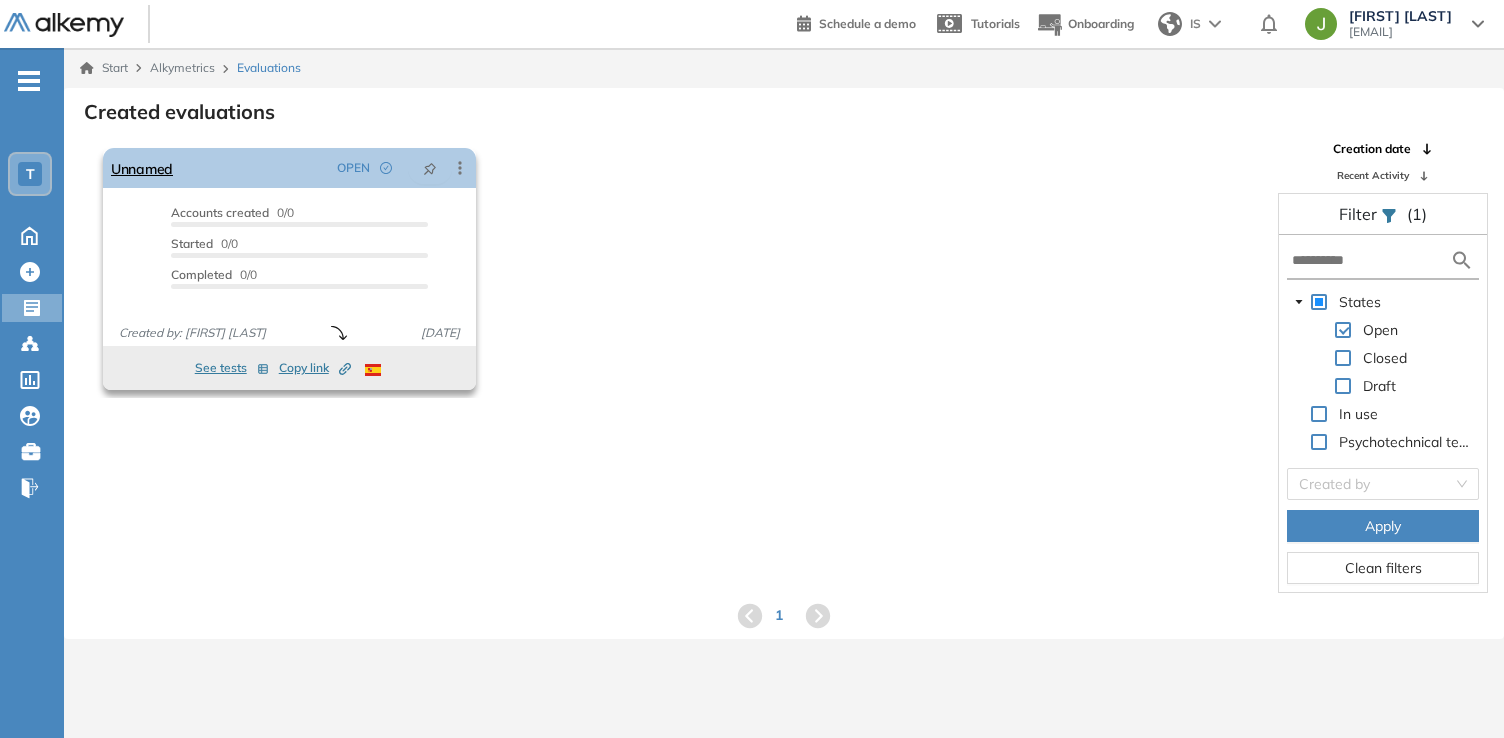 click 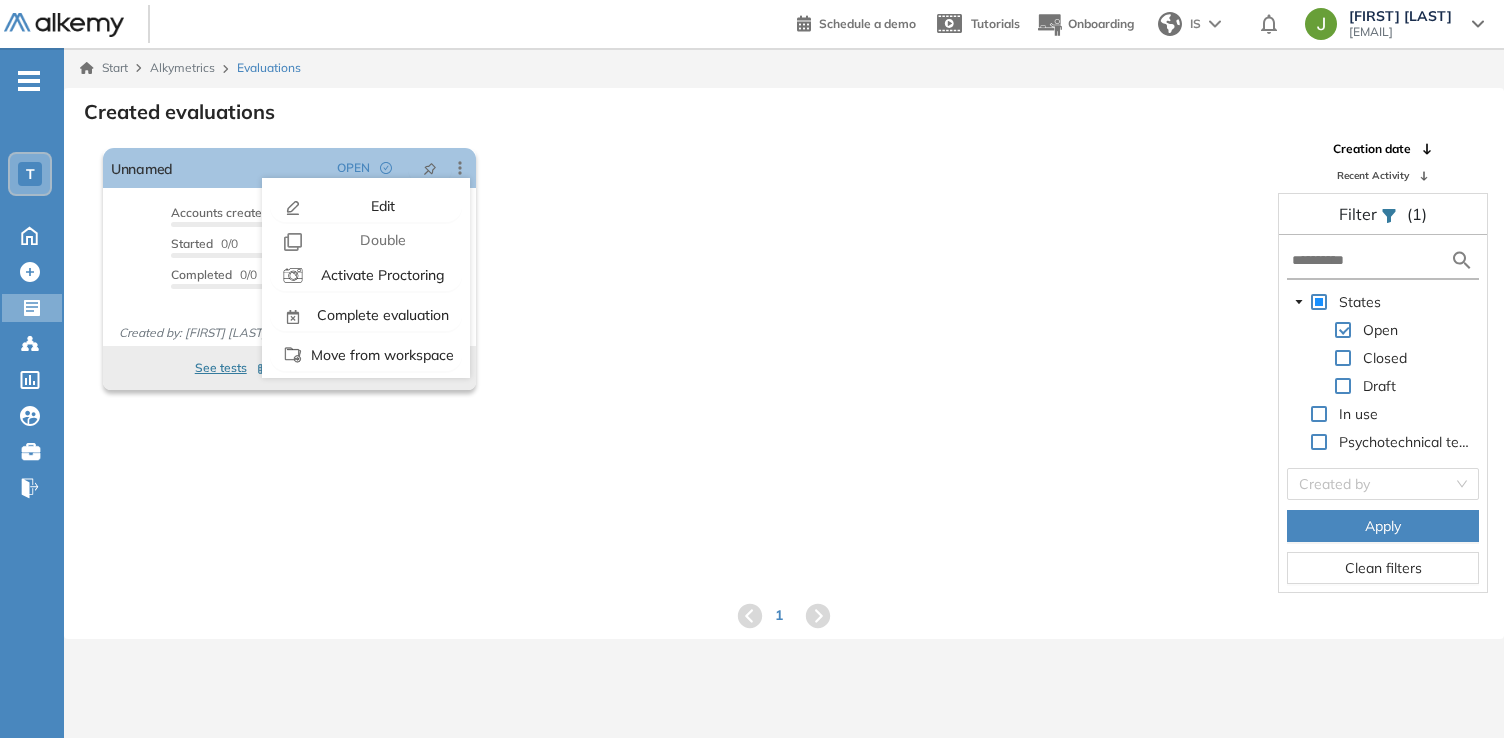 click on "Proctoring will be activated Important!: Users who have already completed the evaluation will not have proctoring records. Cancel operation Activate Unnamed OPEN Edit The following tests are no longer available or have a new version Check the catalog for other options or details. Understood Double Reopen Eliminate See candidates View statistics Activate Proctoring Complete evaluation Move from workspace Created by potrace 1.16, written by Peter Selinger 2001-2019 Copy Public ID Accounts created  0/0 Pre-filtered  0/0 Started  0/0 Completed  0/0 Invitations sent 0 Guests Evaluation completed 0 times Deadline No deadline Created by: Jelmer Stiekema August 4, 2025 See tests Copy link Created by potrace 1.16, written by Peter Selinger 2001-2019" at bounding box center (679, 269) 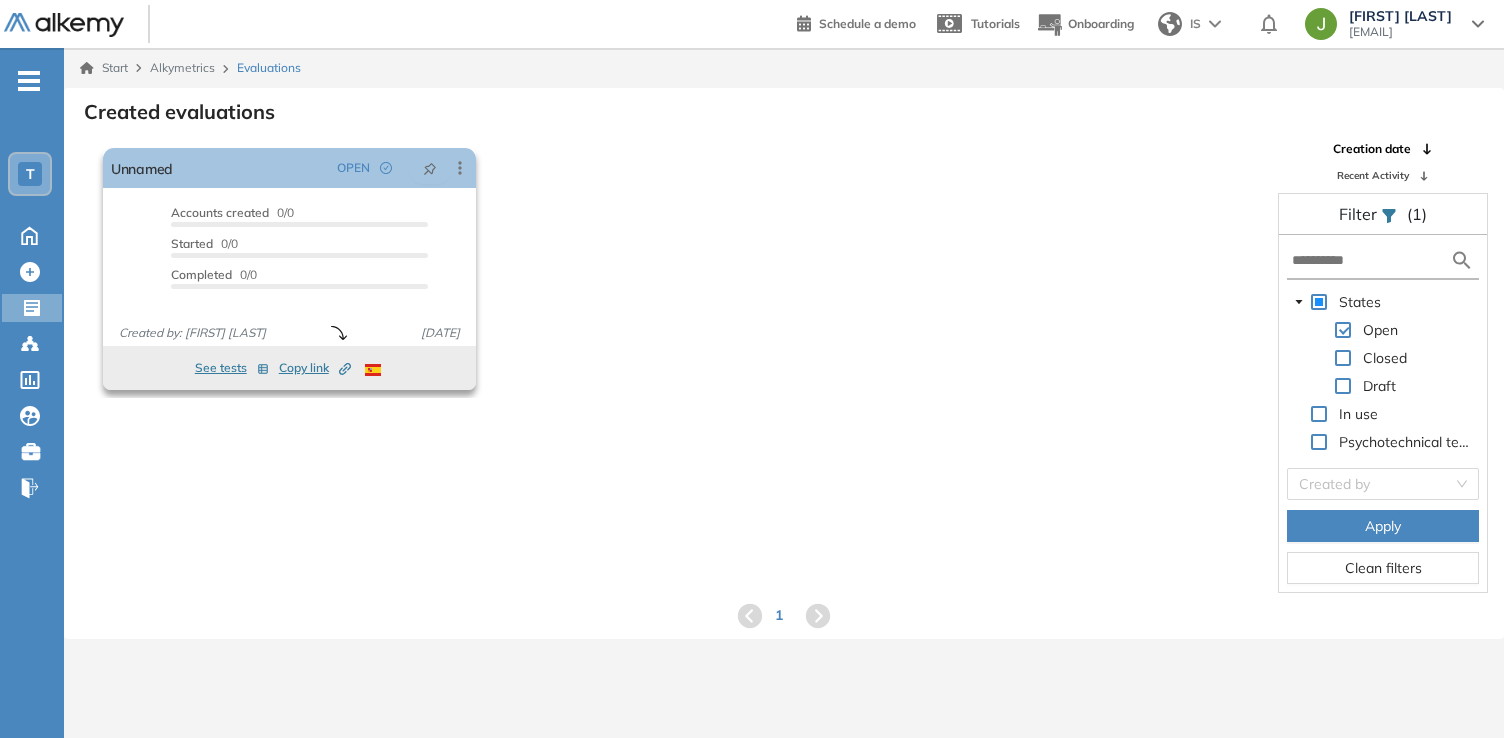 click on "Copy link" at bounding box center (304, 367) 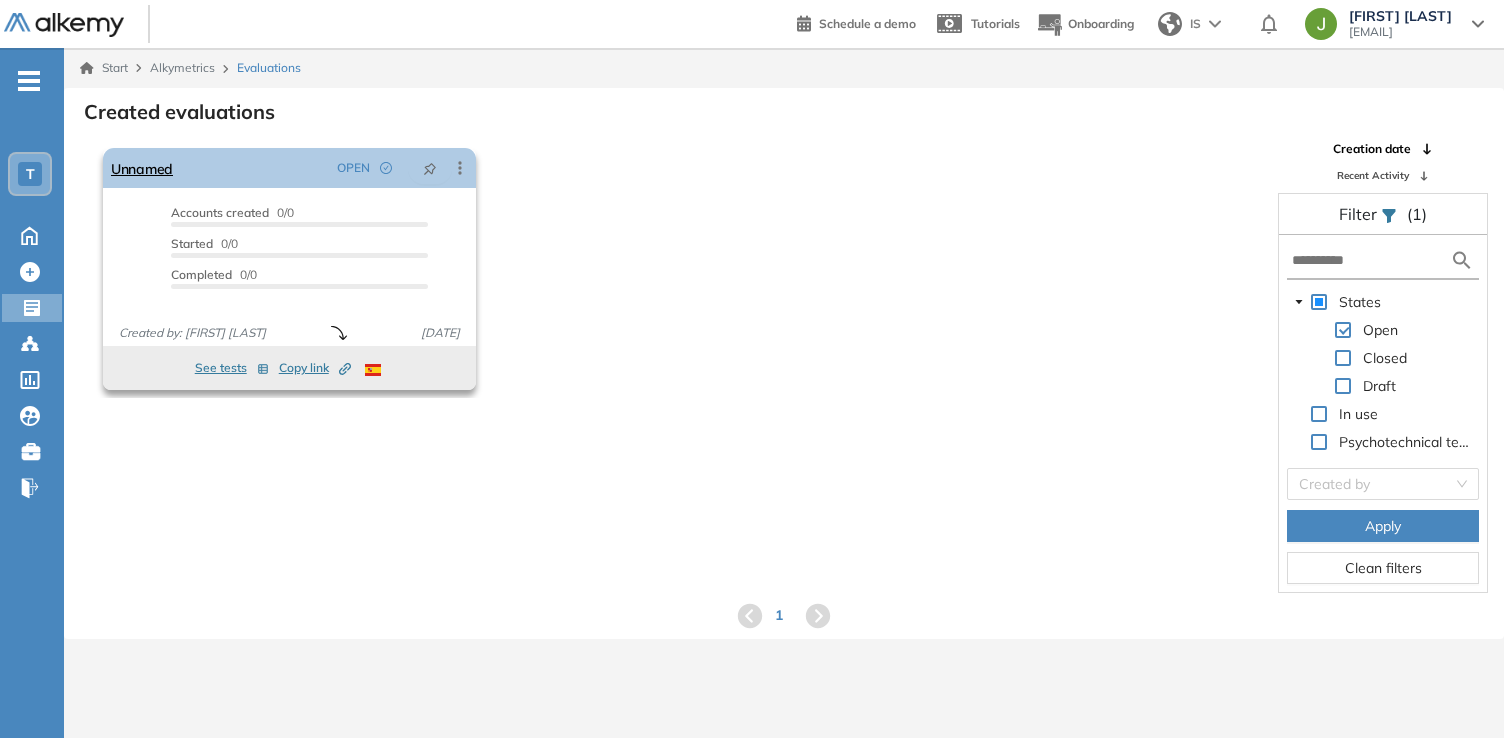 click 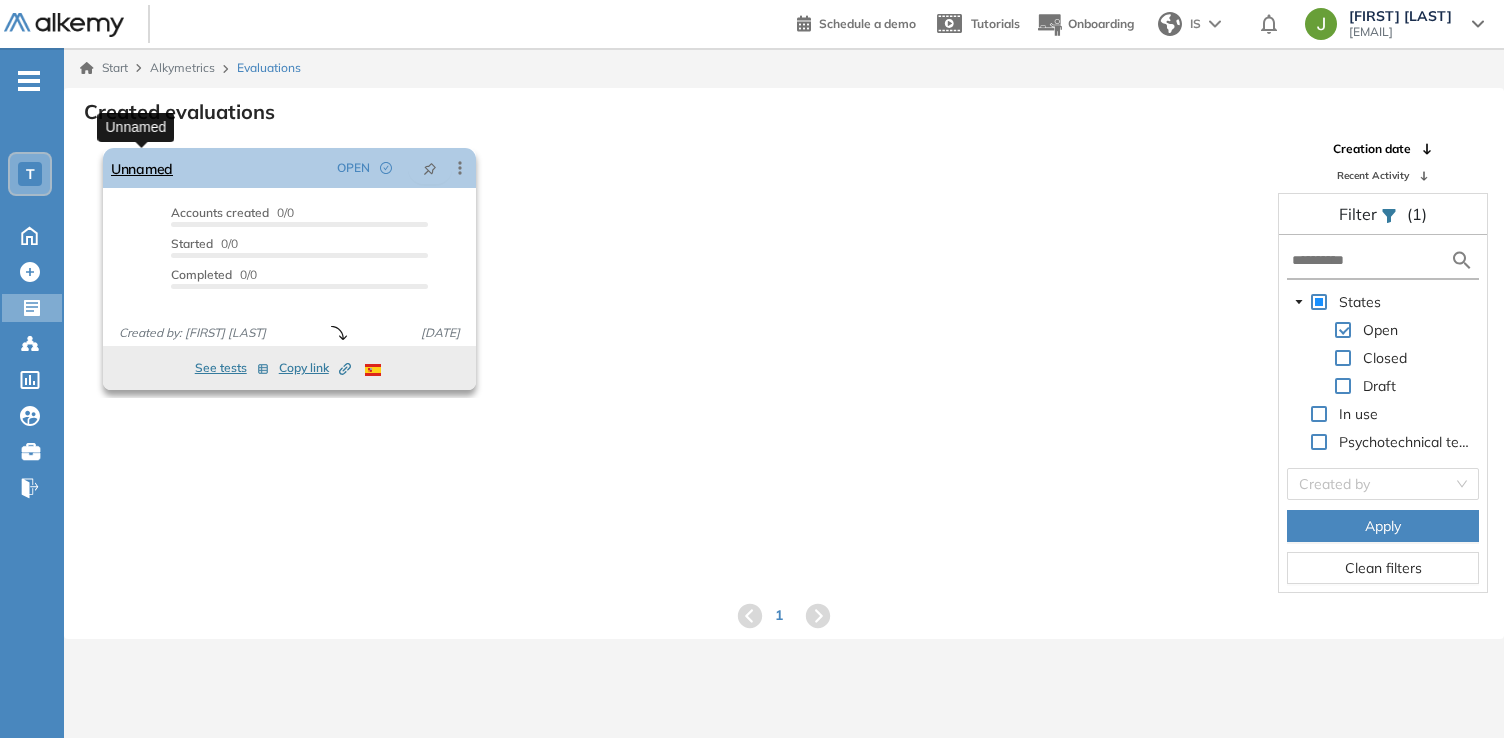 click on "Unnamed" at bounding box center (142, 169) 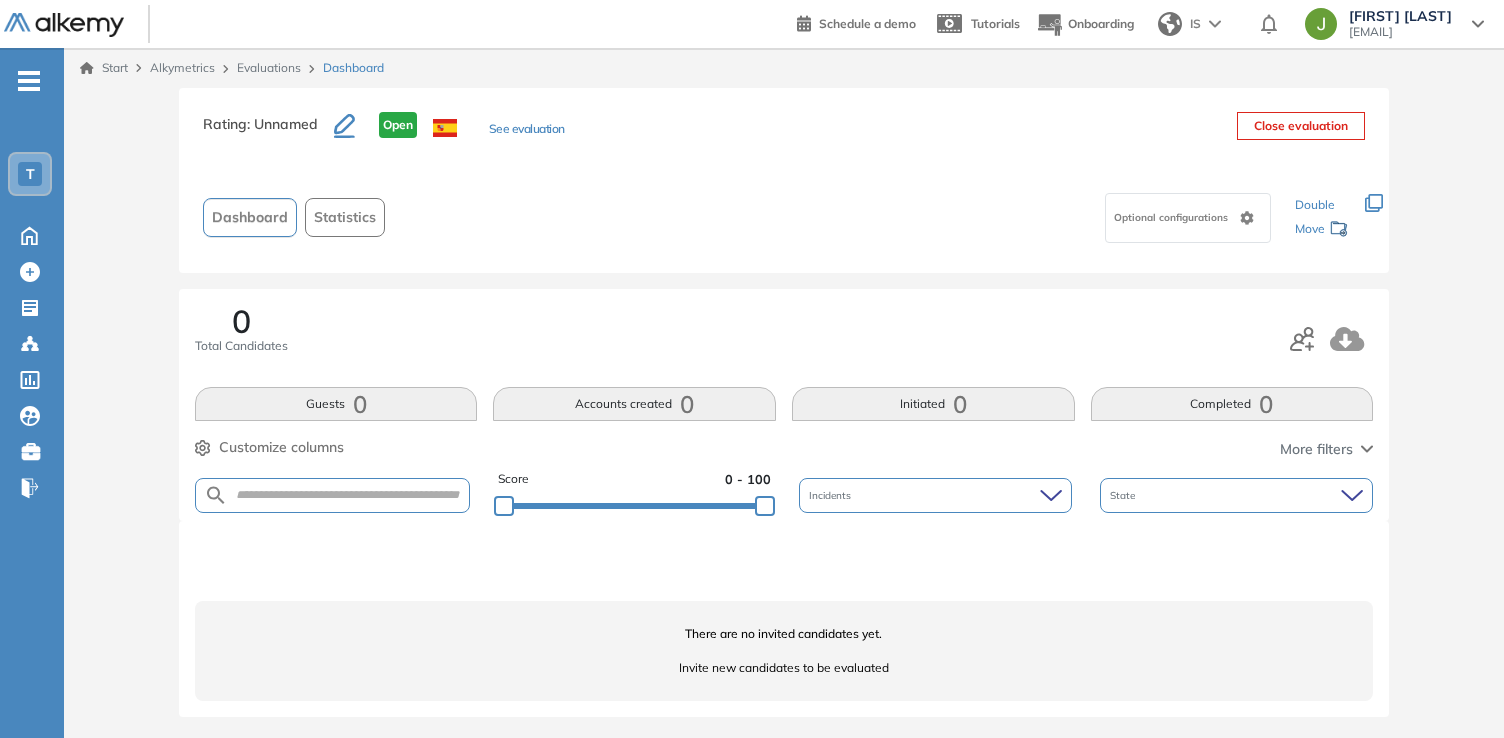 scroll, scrollTop: 2, scrollLeft: 0, axis: vertical 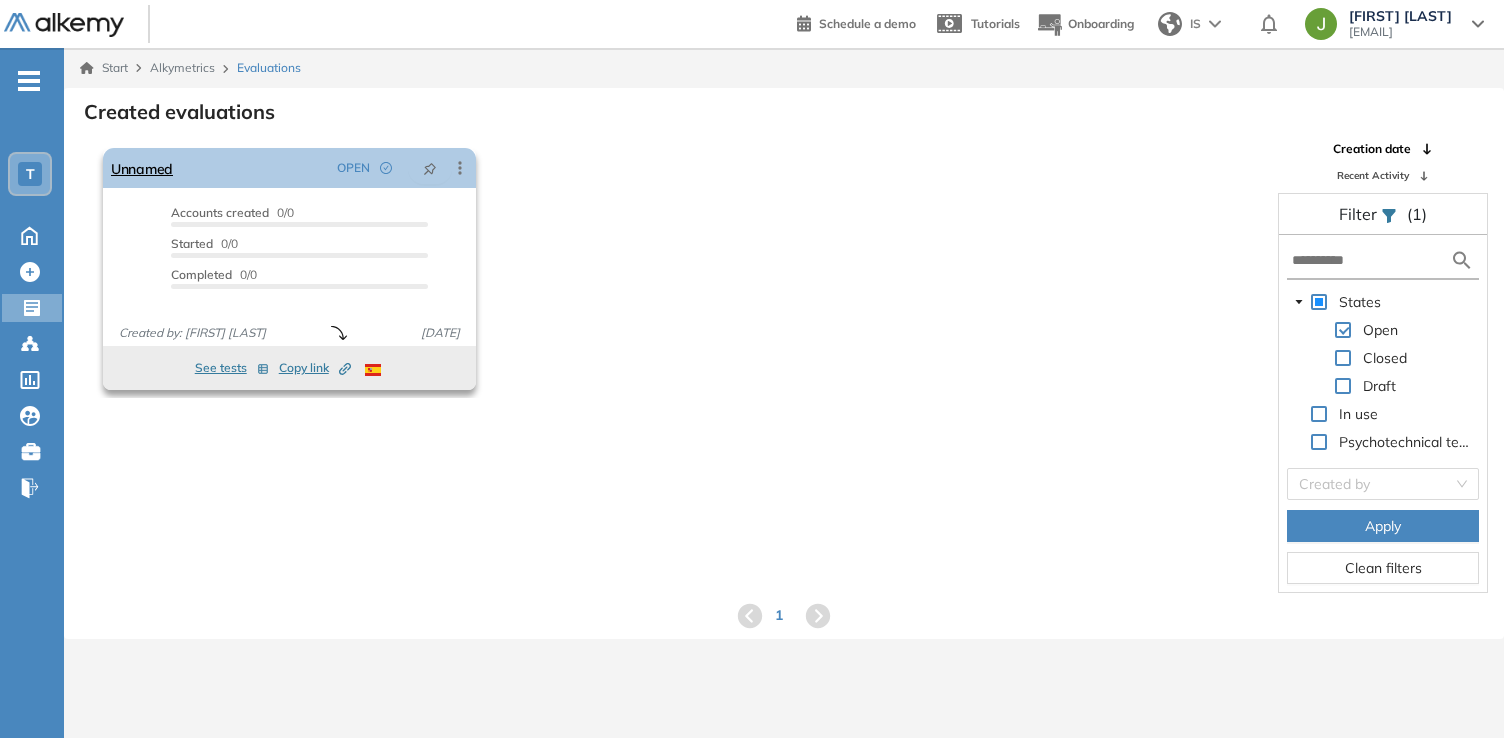 click 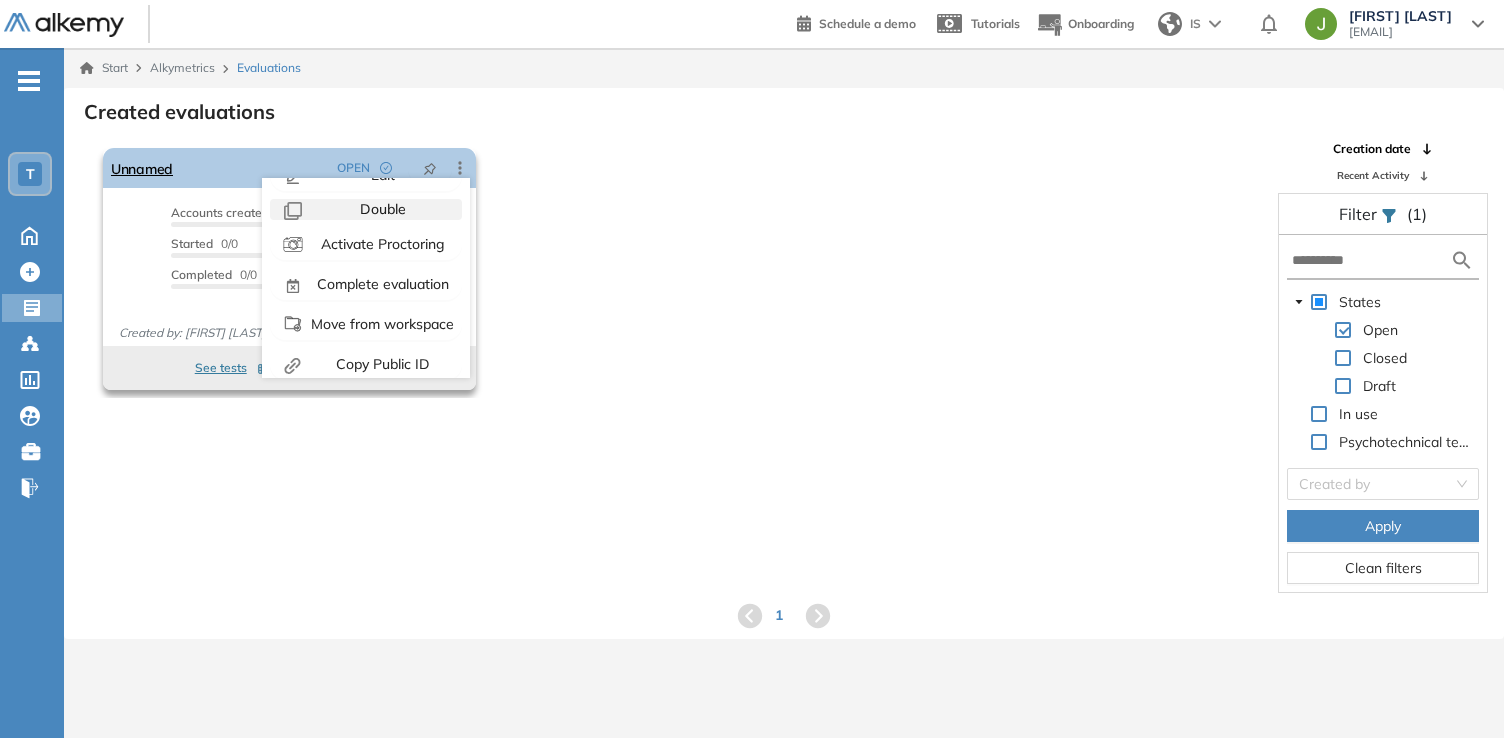scroll, scrollTop: 45, scrollLeft: 0, axis: vertical 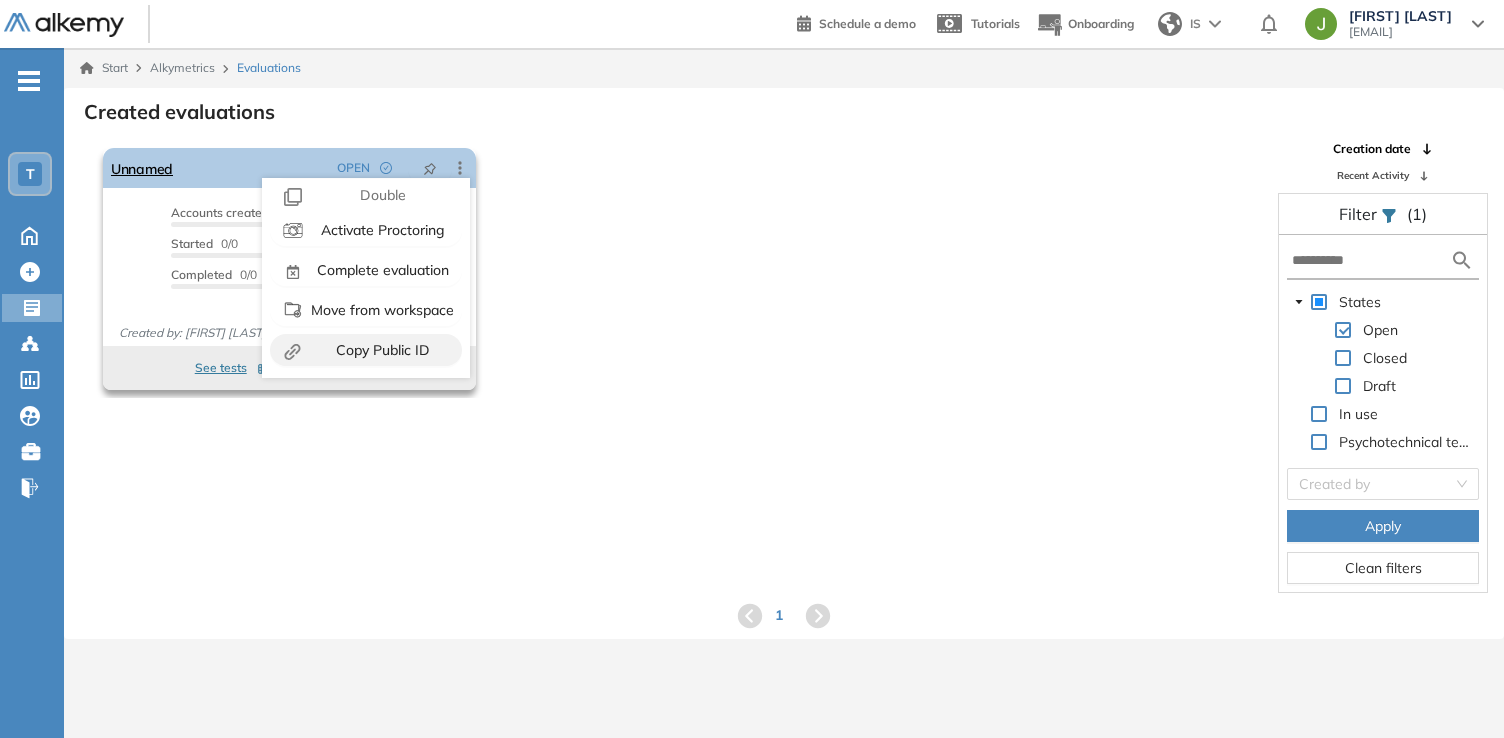 click on "Copy Public ID" at bounding box center [383, 350] 